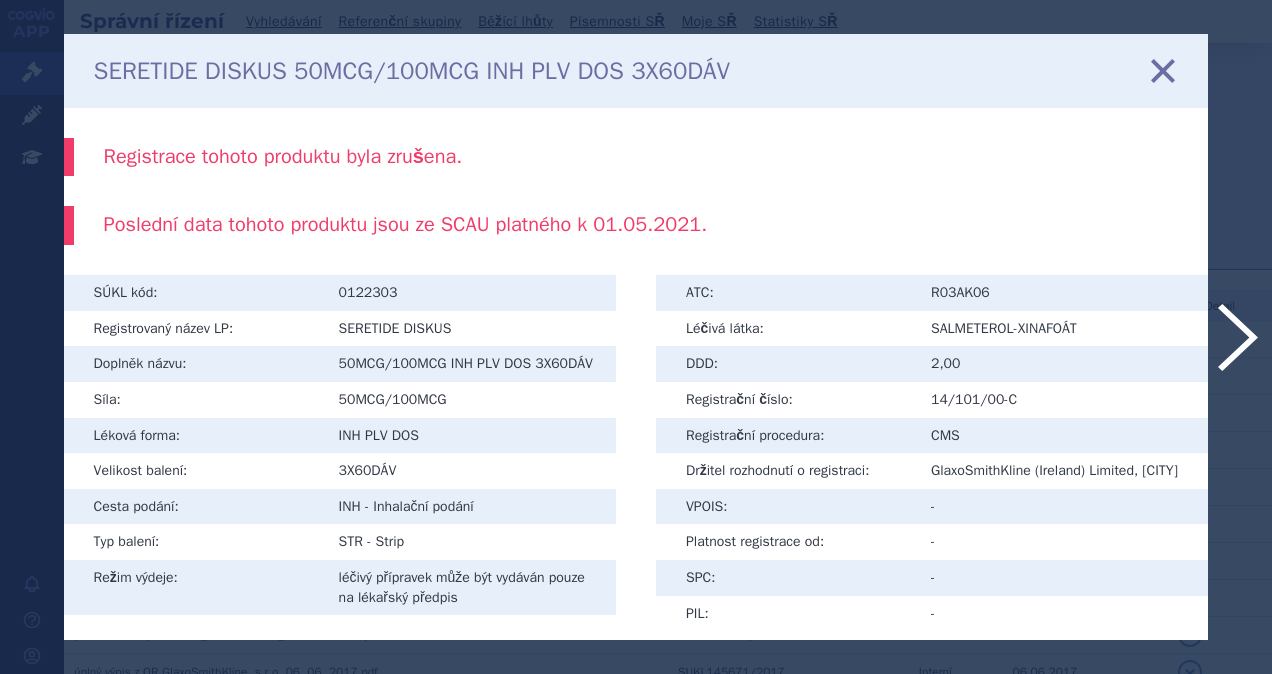scroll, scrollTop: 0, scrollLeft: 0, axis: both 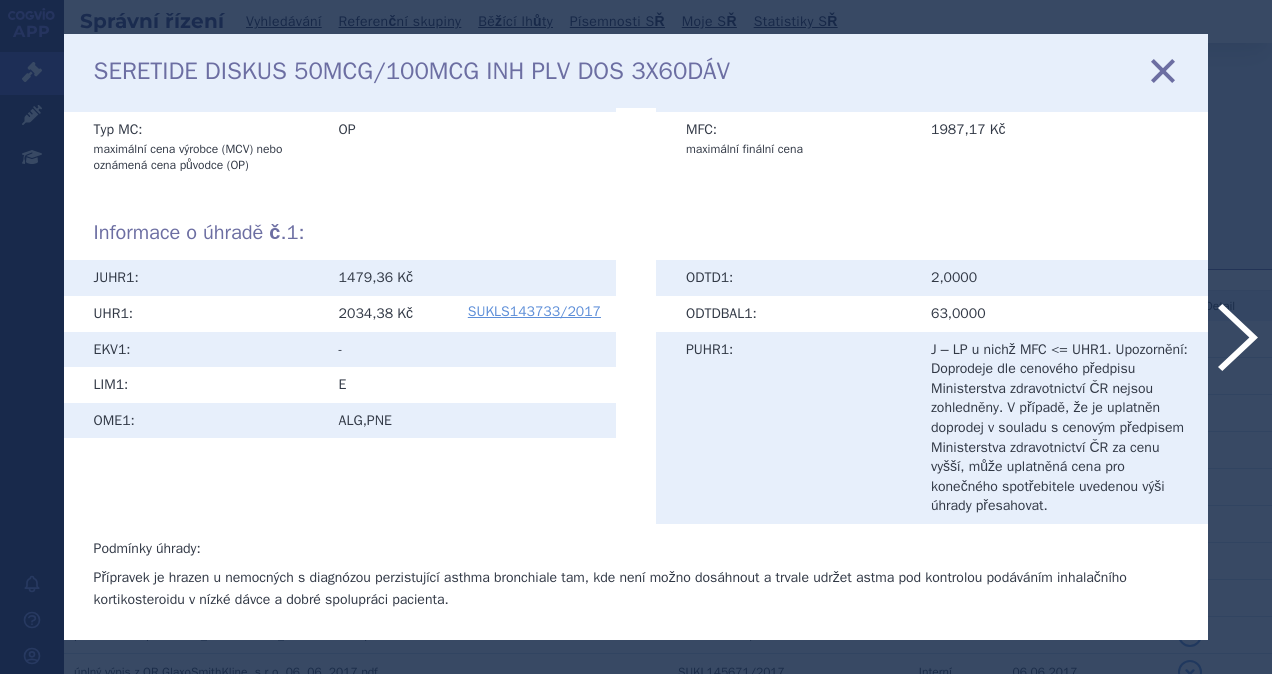 click at bounding box center (1163, 70) 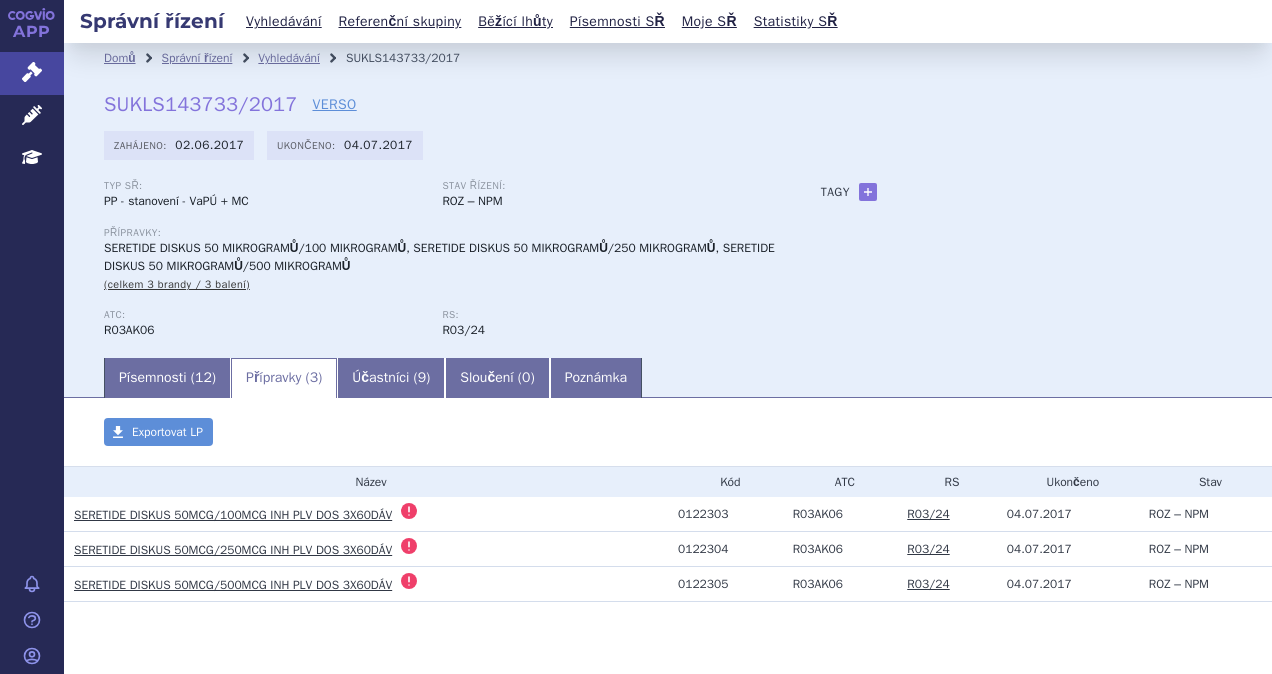 scroll, scrollTop: 0, scrollLeft: 0, axis: both 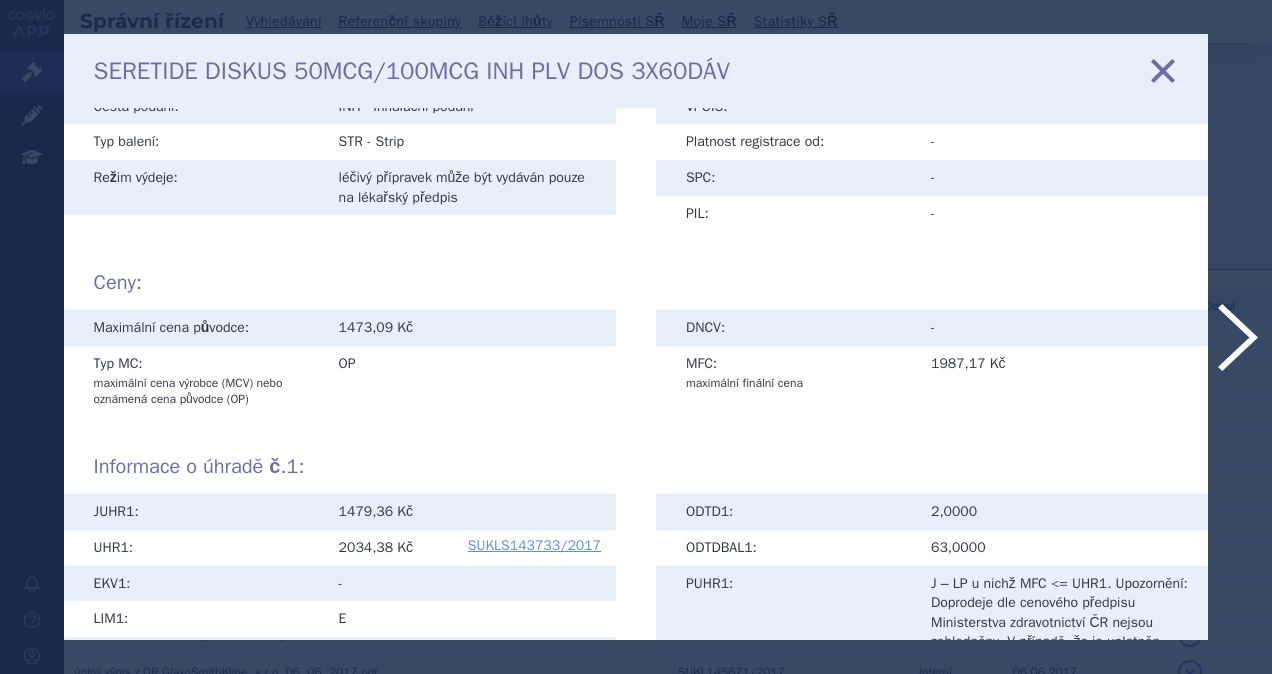 click at bounding box center (1163, 70) 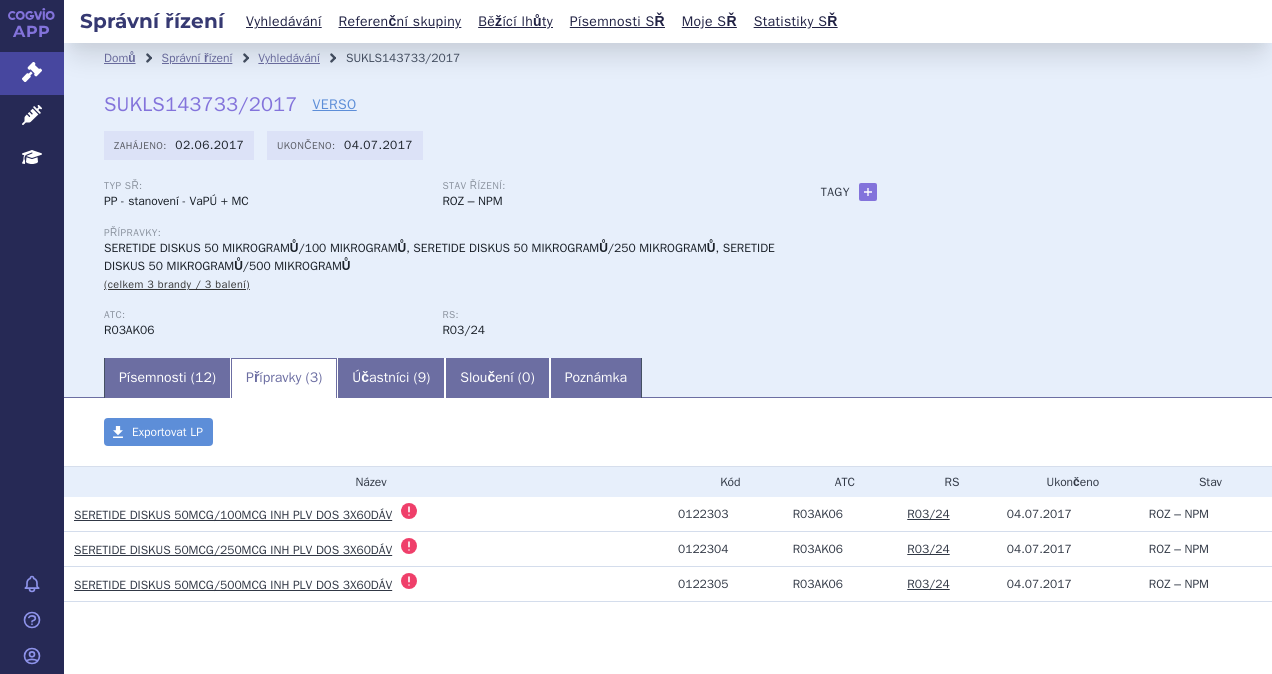scroll, scrollTop: 0, scrollLeft: 0, axis: both 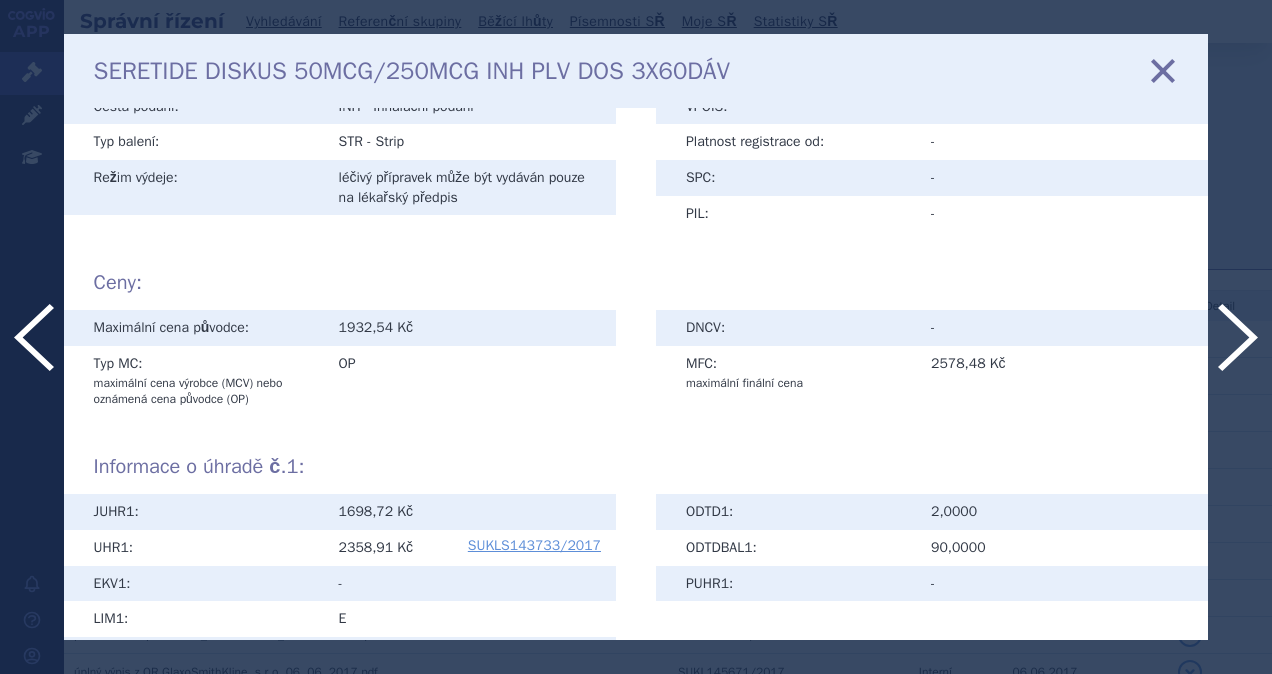 click at bounding box center (1163, 70) 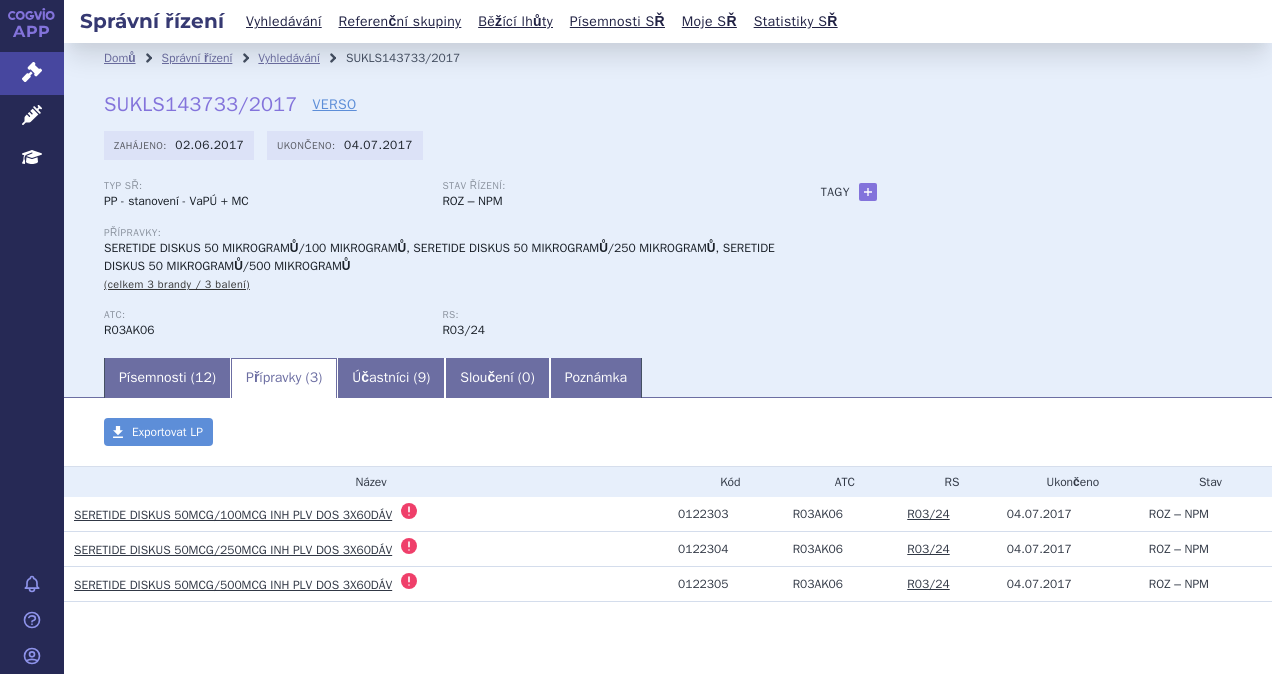 scroll, scrollTop: 0, scrollLeft: 0, axis: both 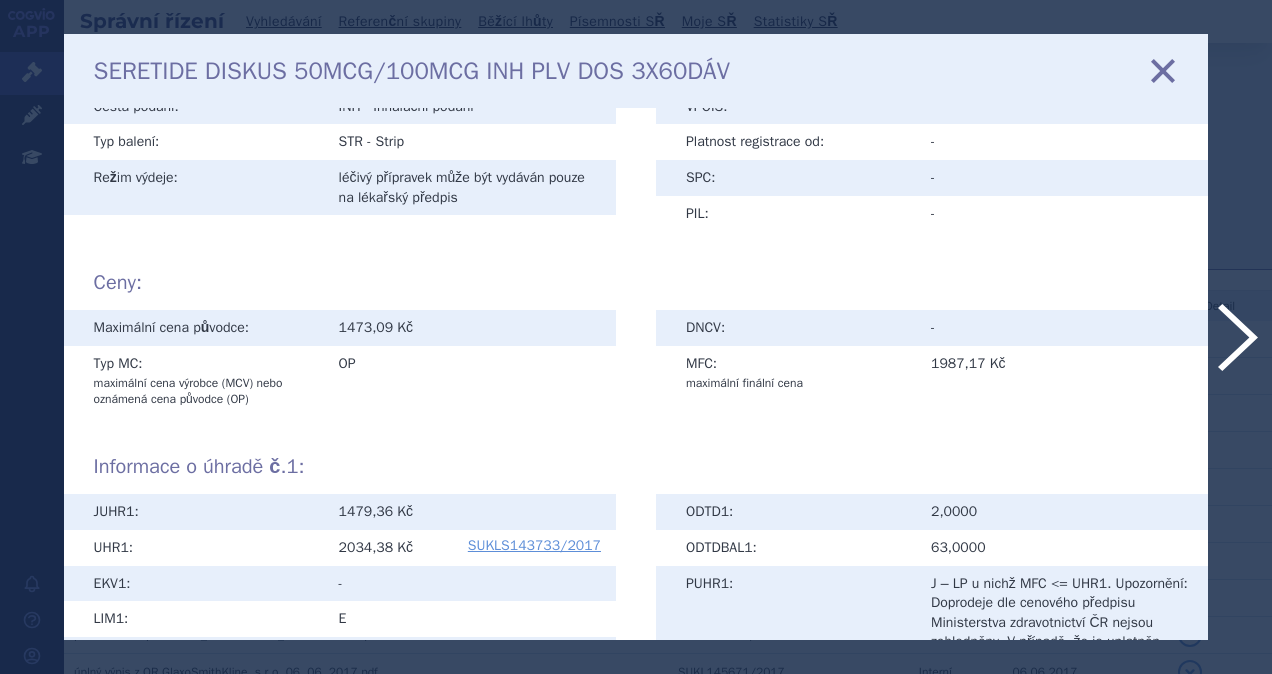 click at bounding box center (1163, 70) 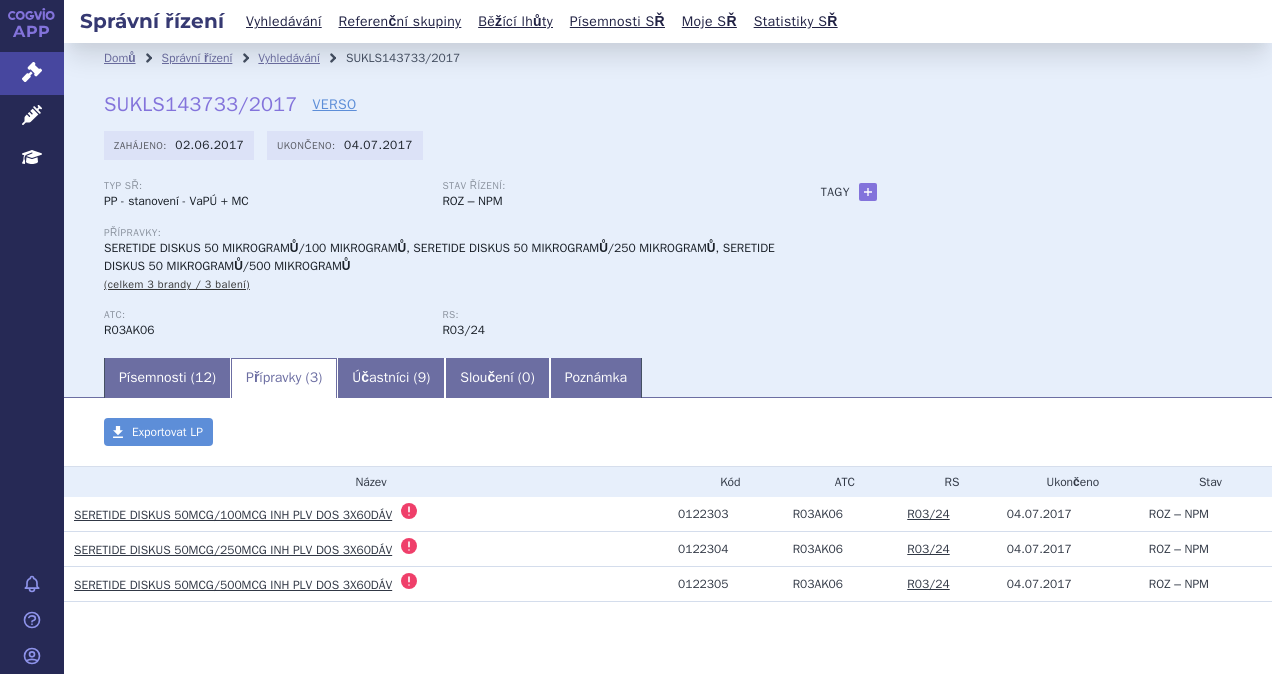 scroll, scrollTop: 0, scrollLeft: 0, axis: both 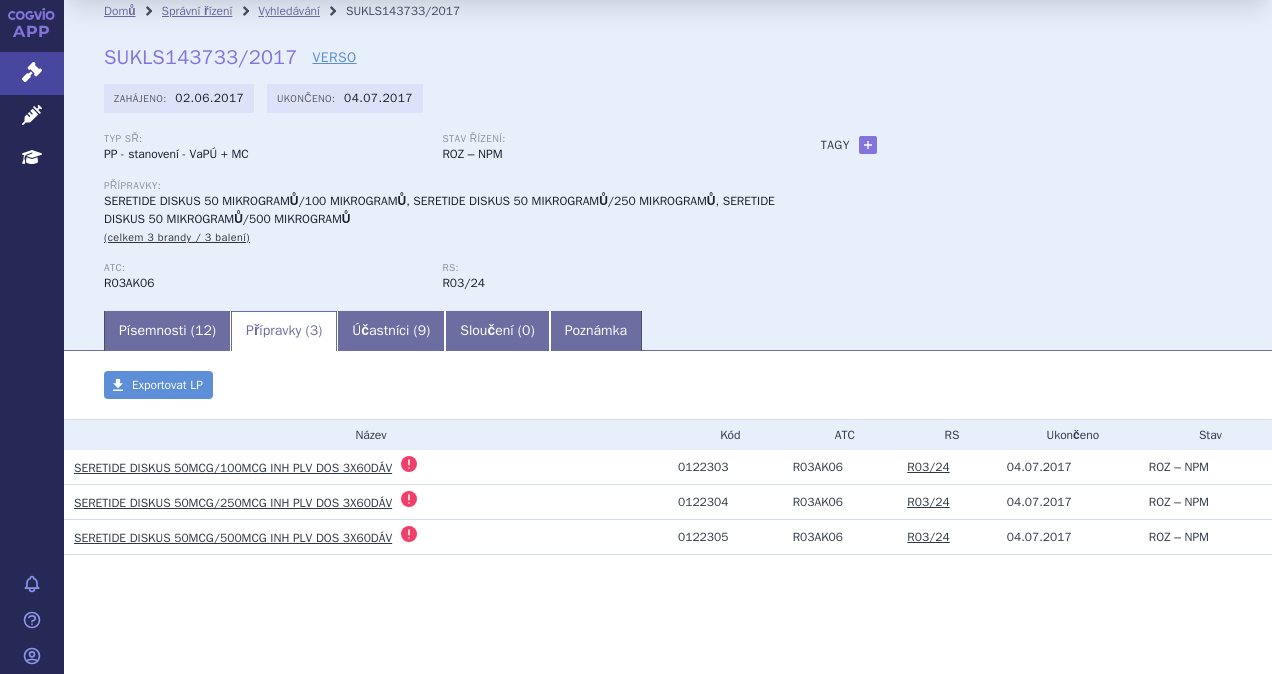click on "SERETIDE DISKUS 50MCG/250MCG INH PLV DOS 3X60DÁV" at bounding box center [233, 503] 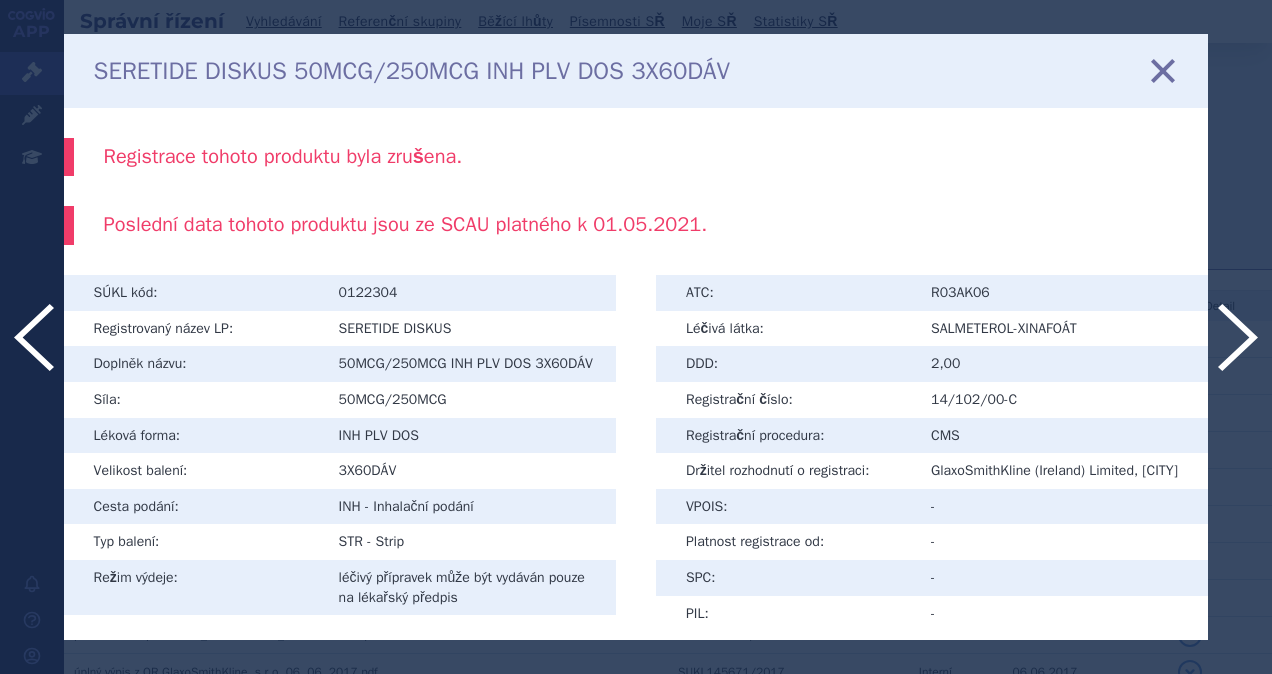 scroll, scrollTop: 0, scrollLeft: 0, axis: both 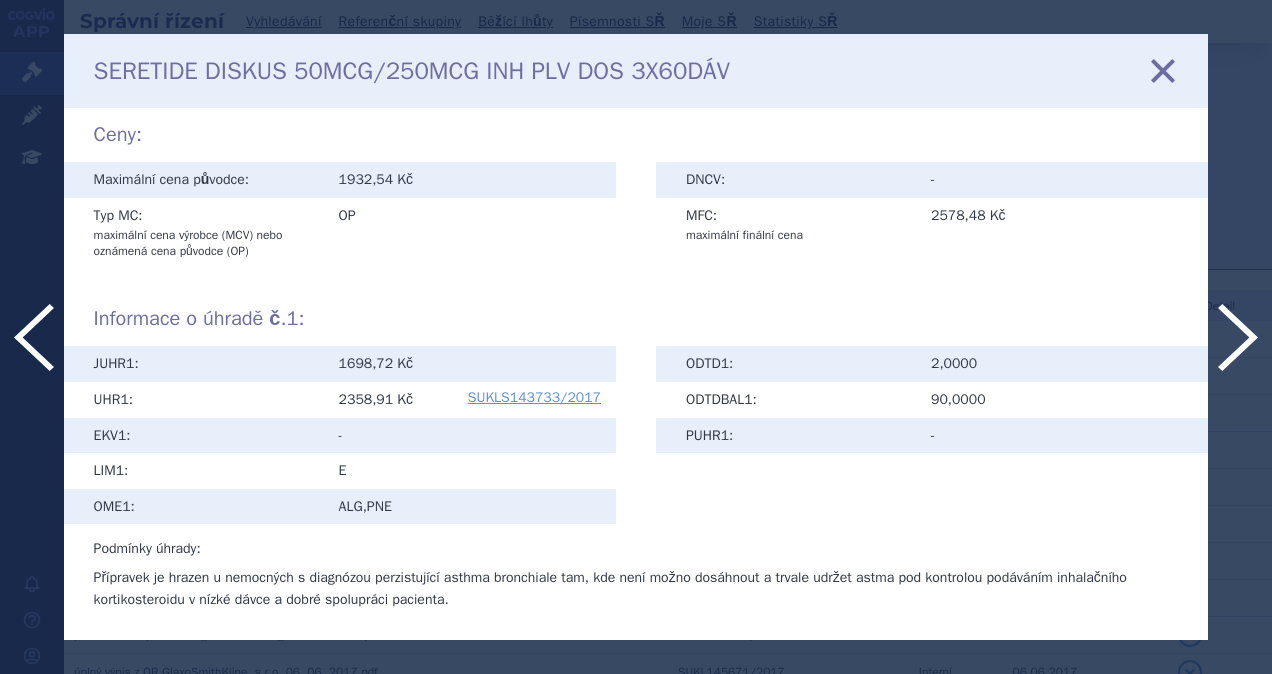 click at bounding box center (1163, 70) 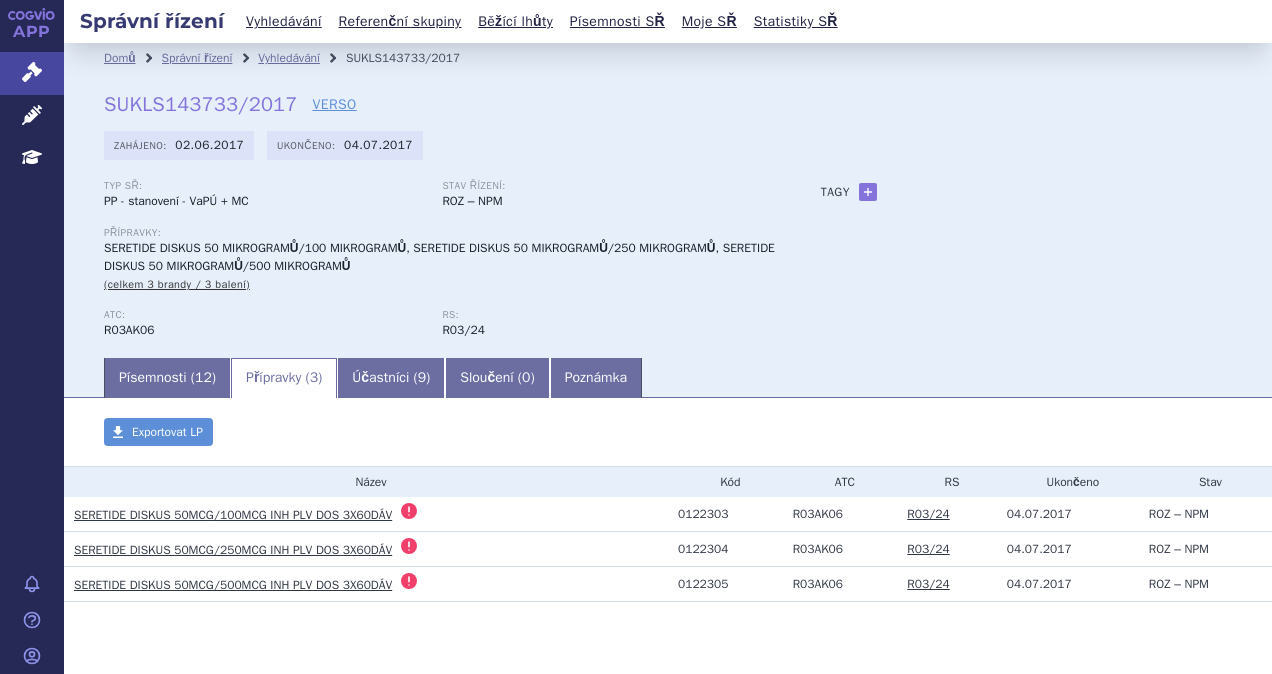 scroll, scrollTop: 0, scrollLeft: 0, axis: both 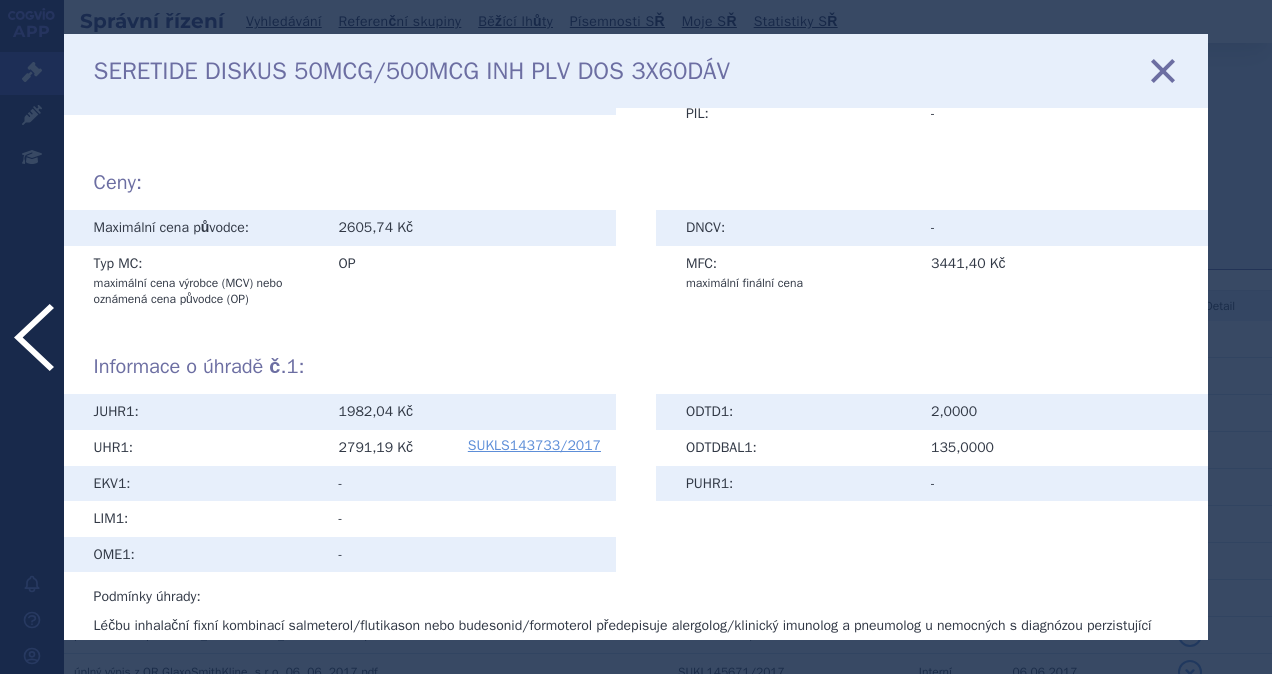 click at bounding box center (1163, 70) 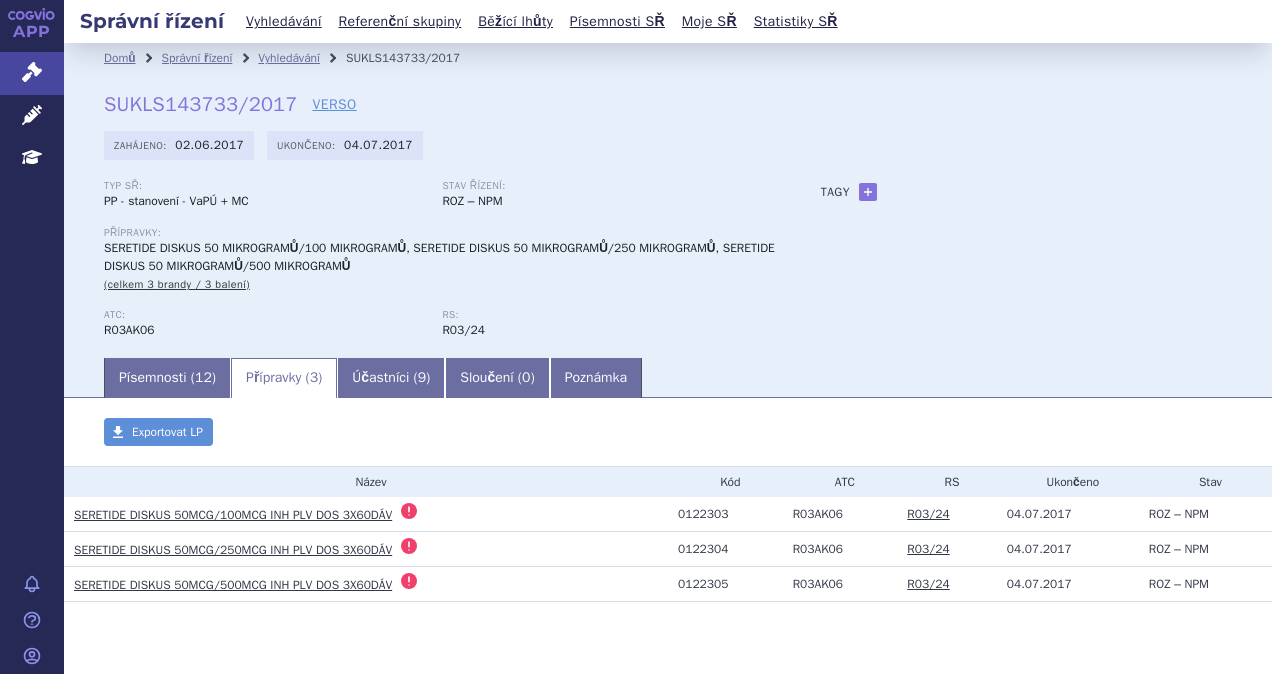 scroll, scrollTop: 0, scrollLeft: 0, axis: both 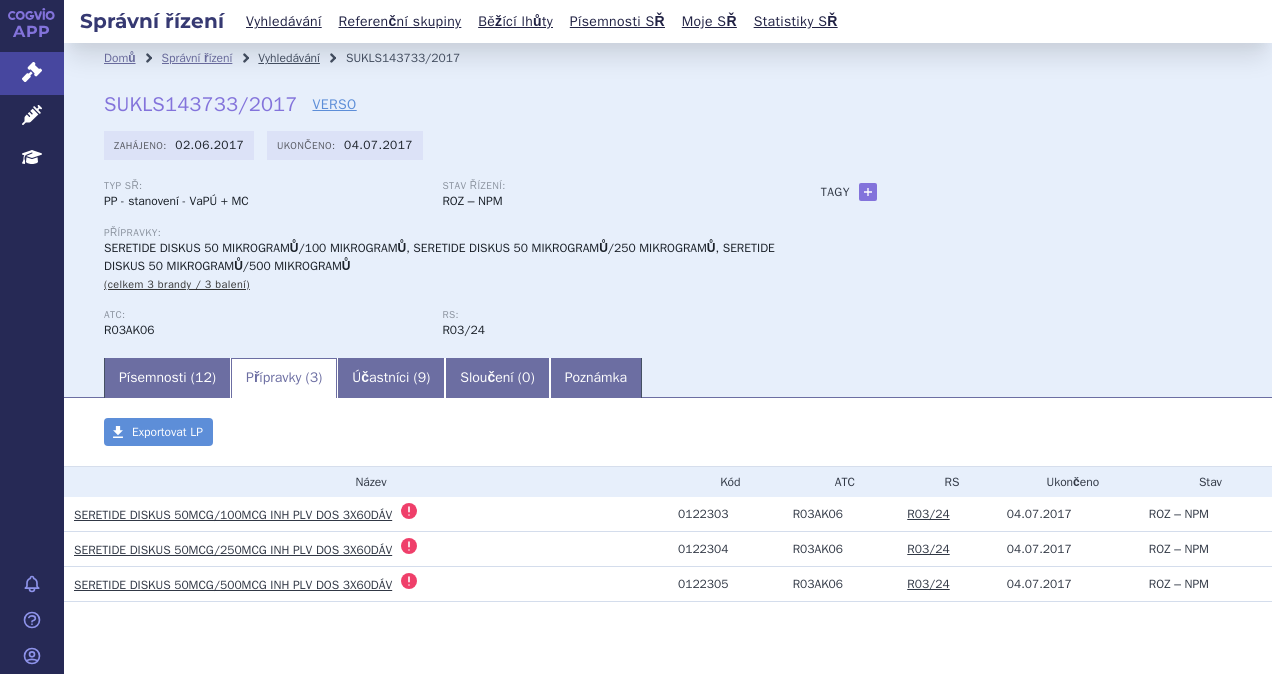 click on "Vyhledávání" at bounding box center [289, 58] 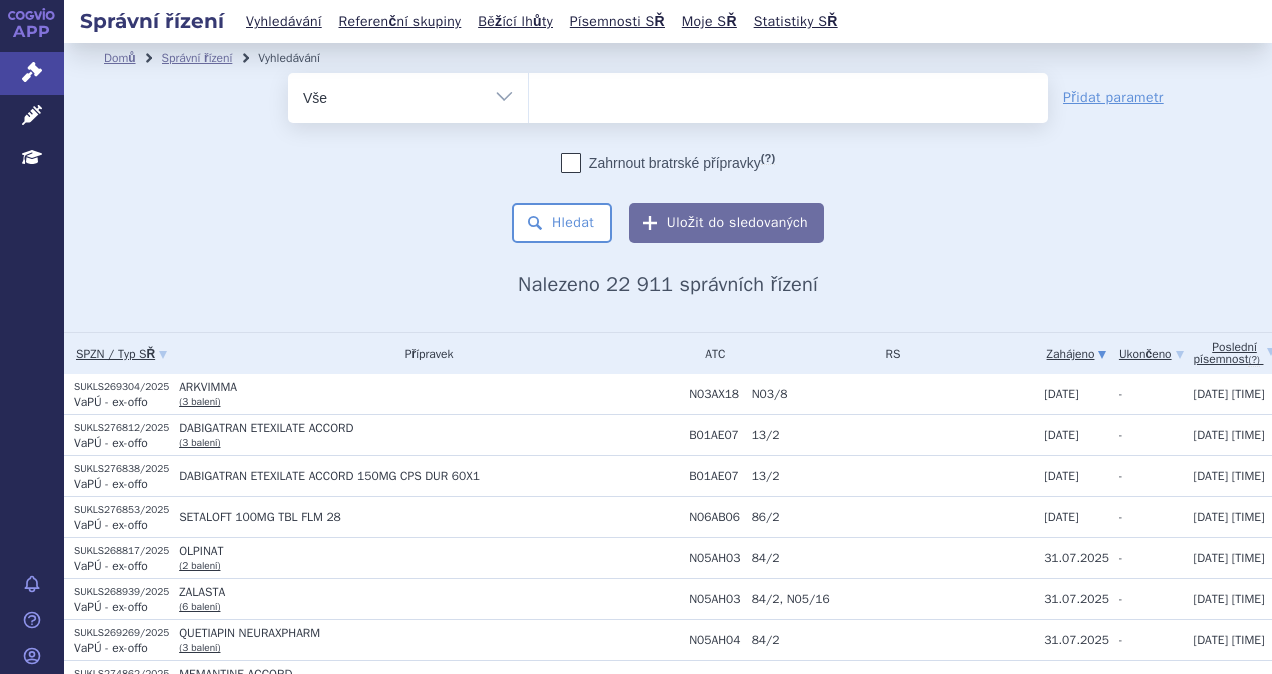 scroll, scrollTop: 0, scrollLeft: 0, axis: both 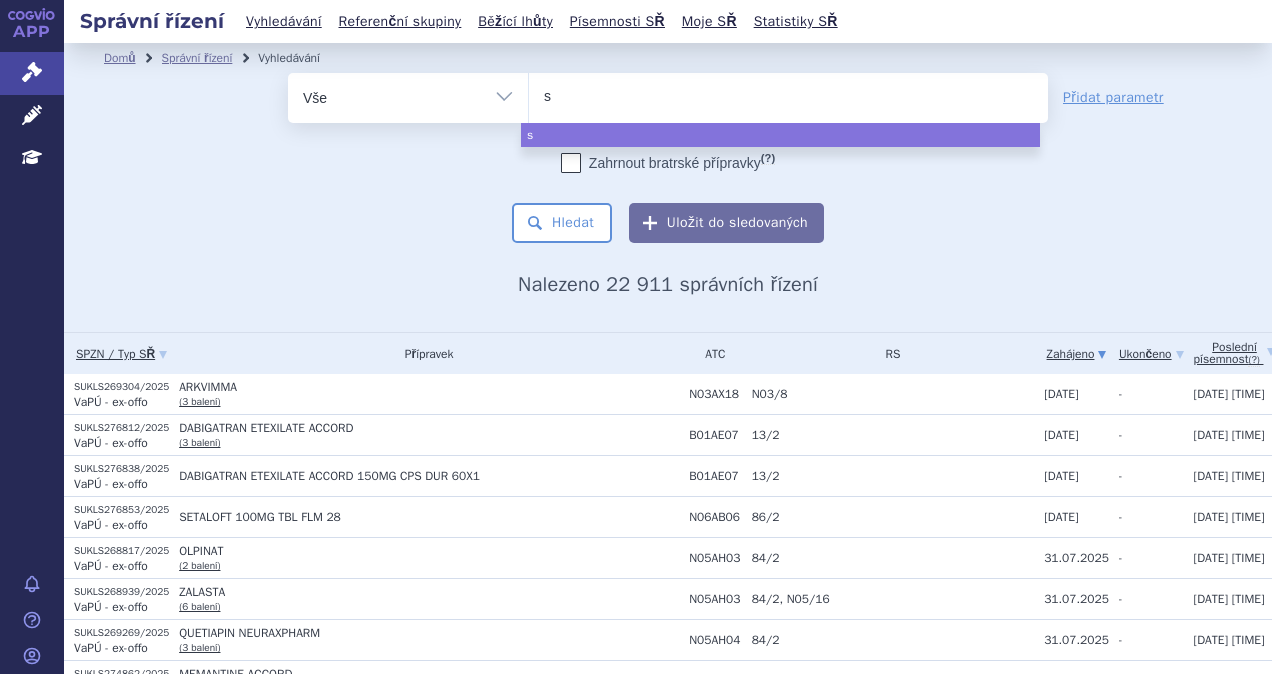 type on "se" 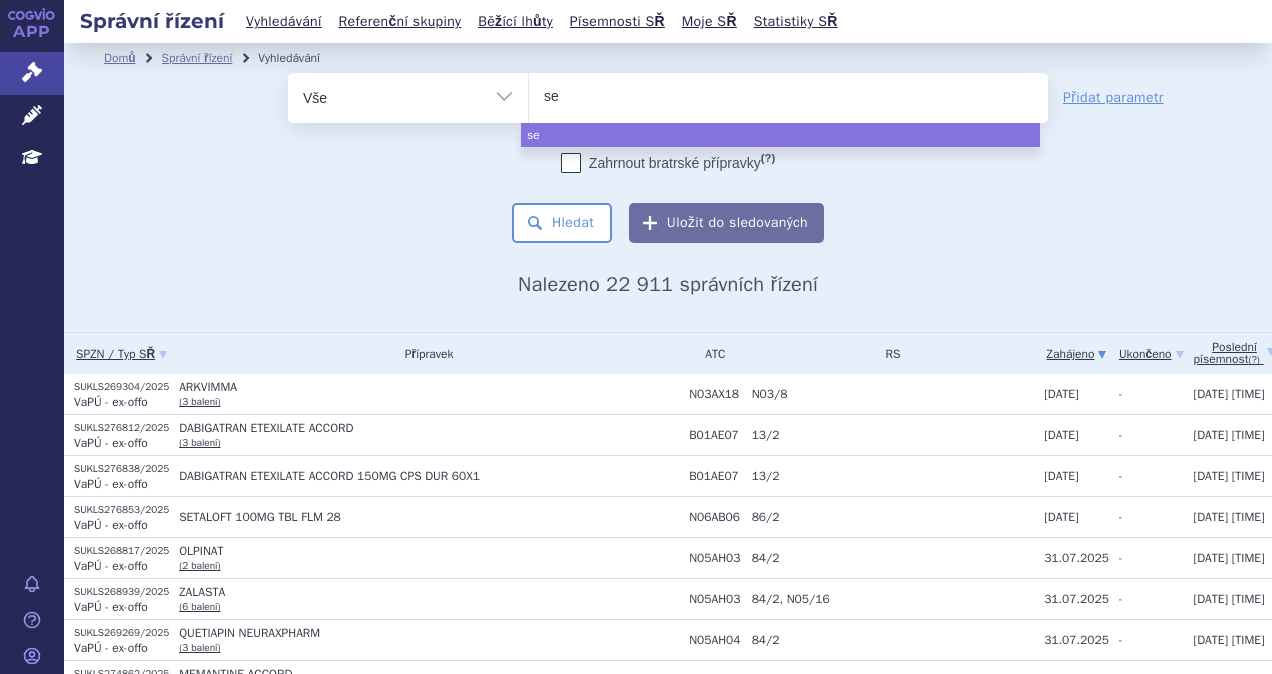 type on "ser" 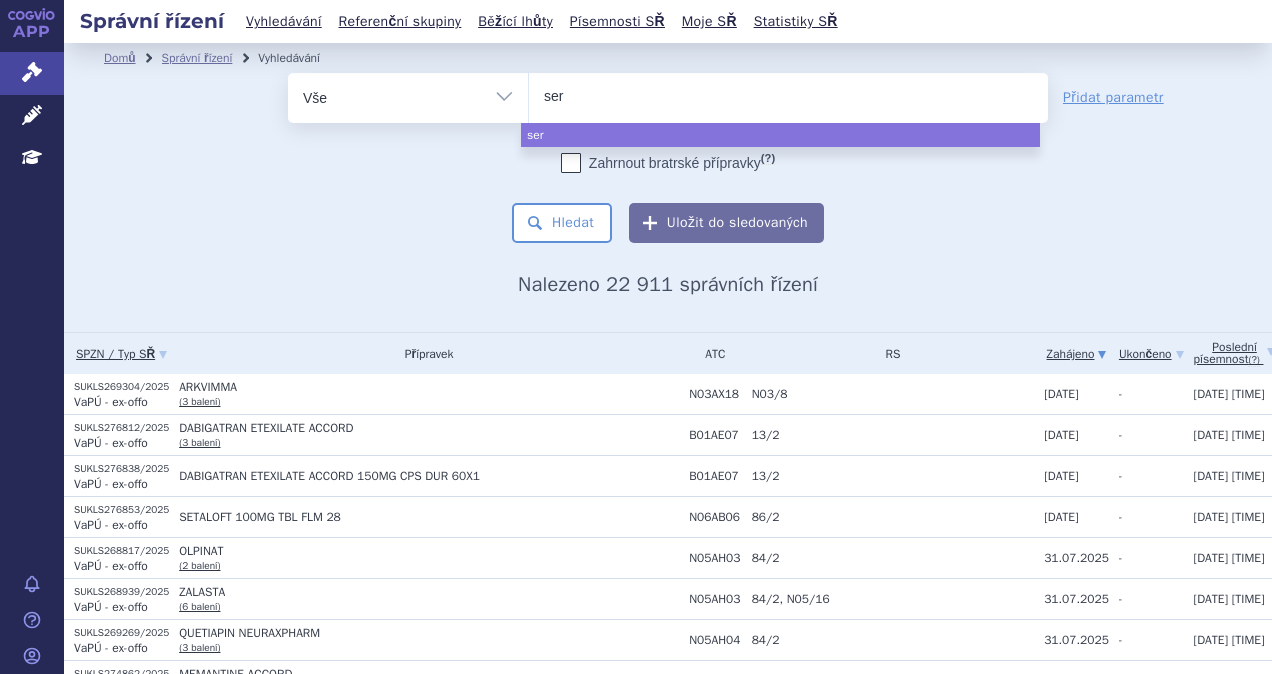 type on "sere" 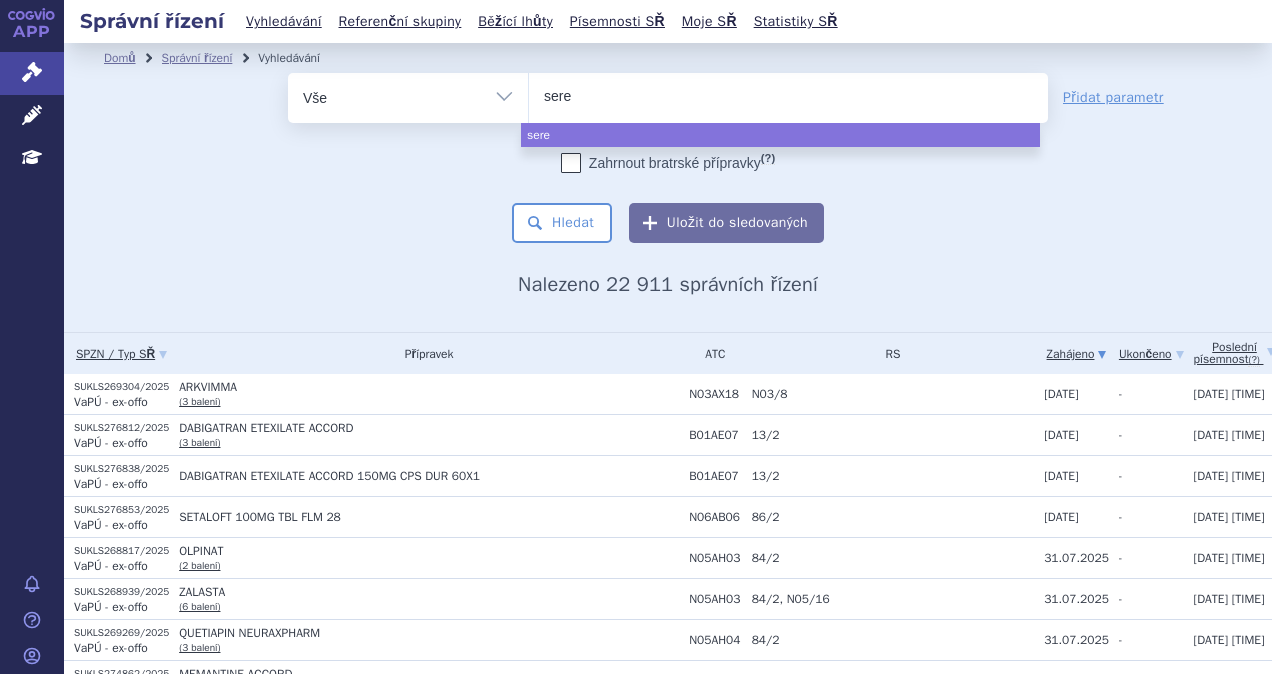 type on "seret" 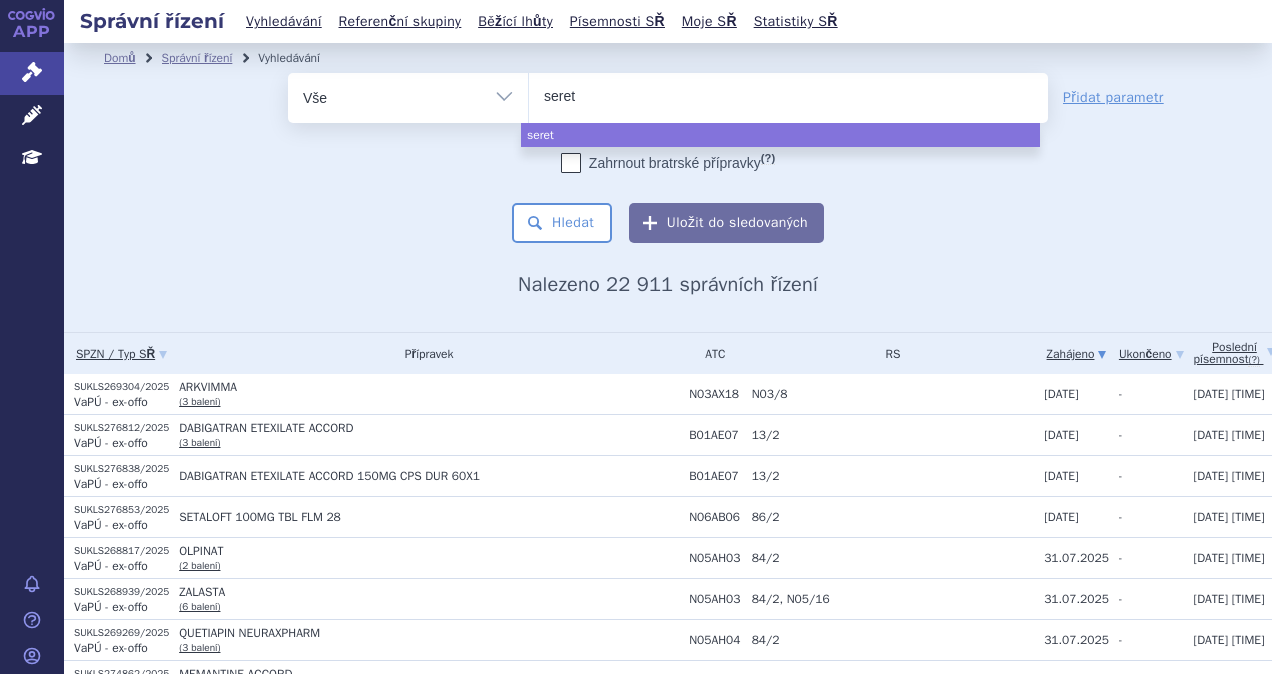 type on "sereti" 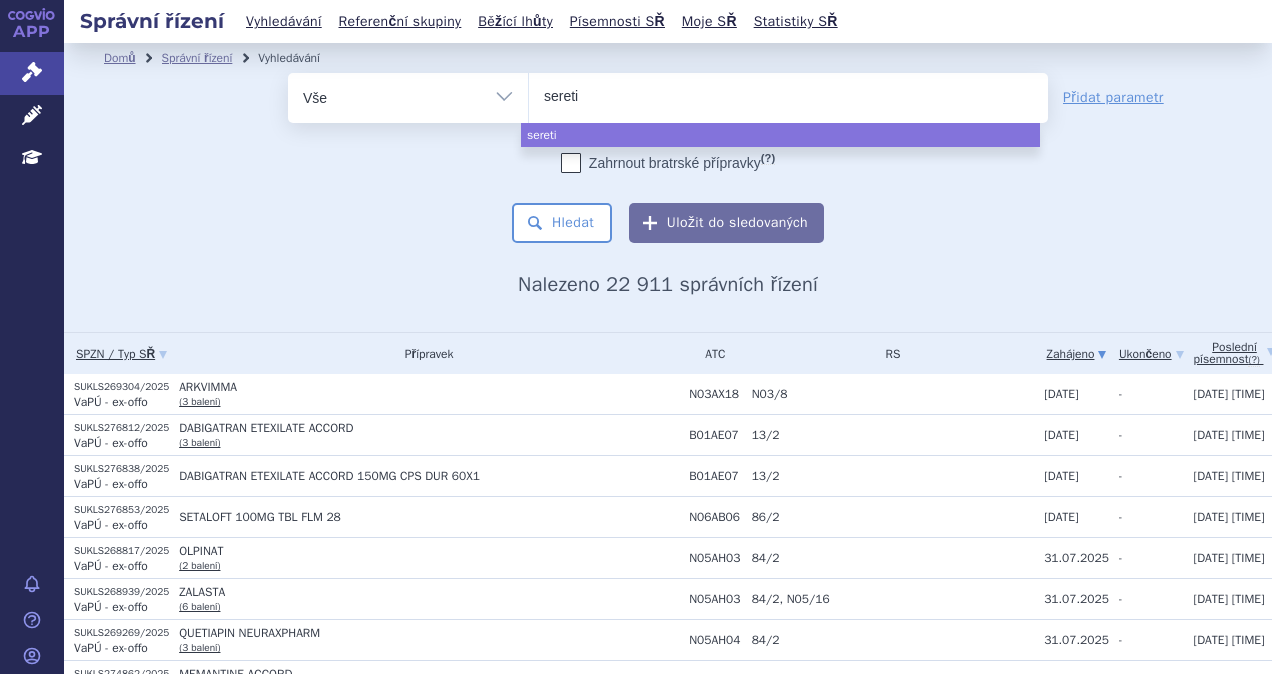 type on "seretid" 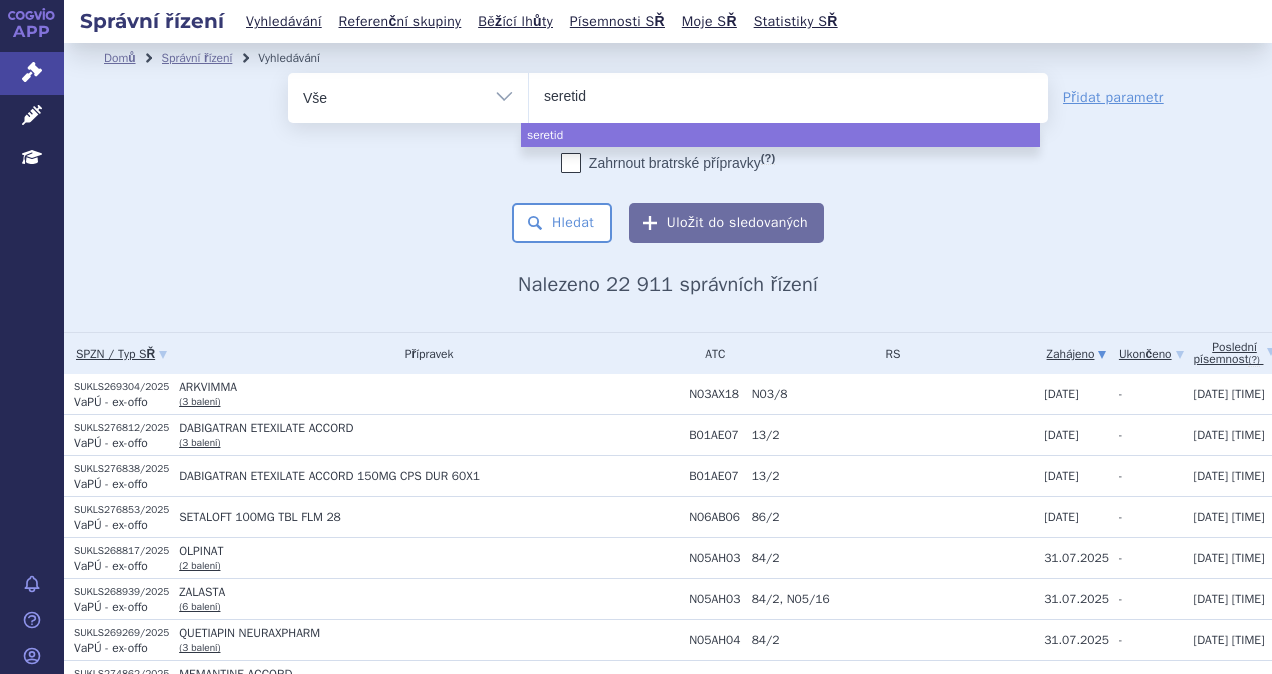 type on "seretide" 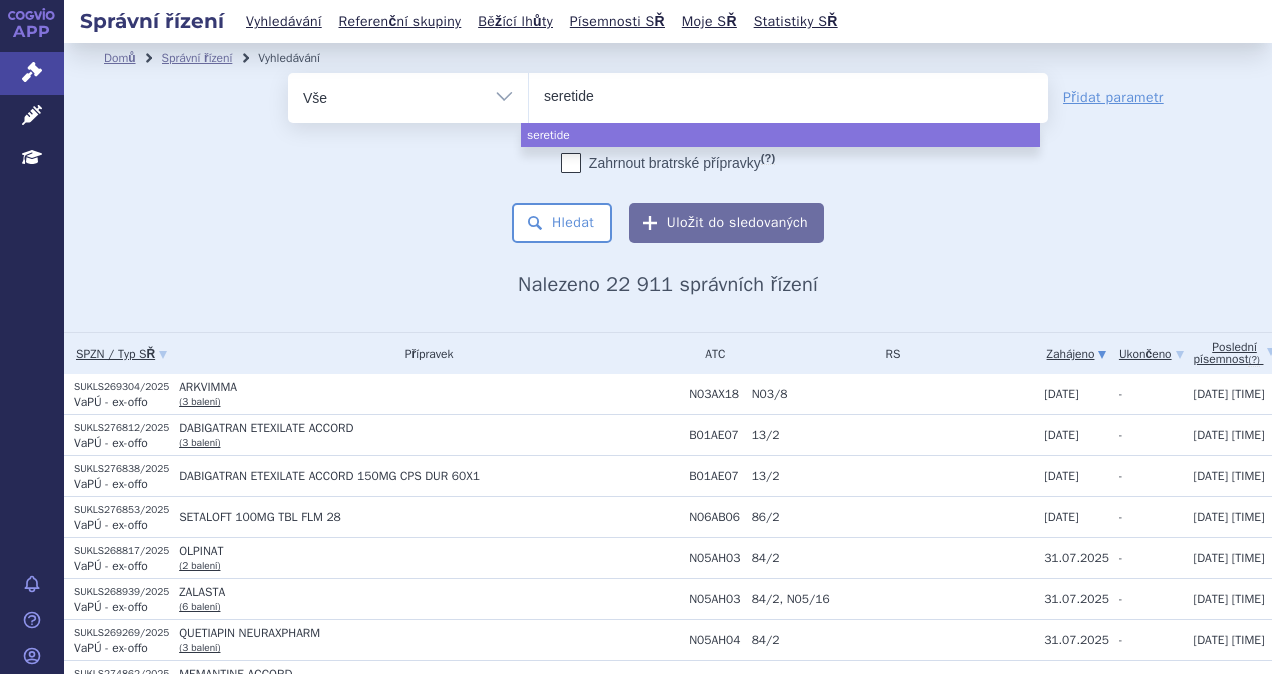 select on "seretide" 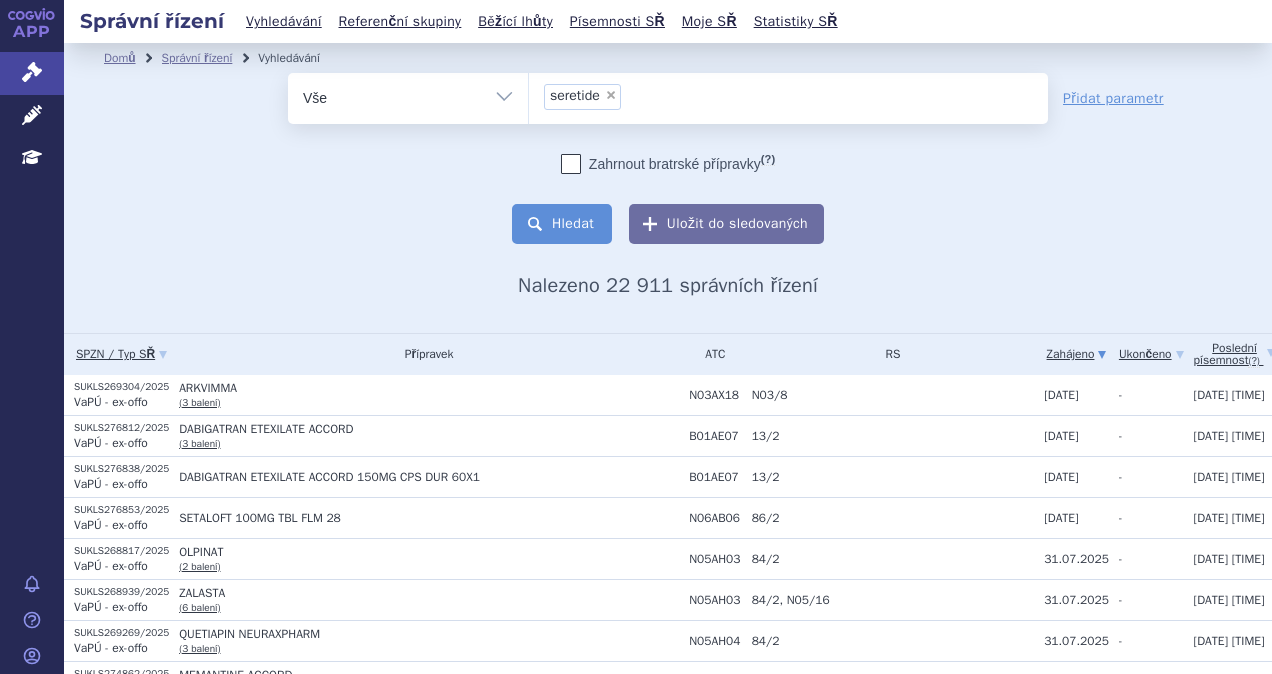 click on "Hledat" at bounding box center [562, 224] 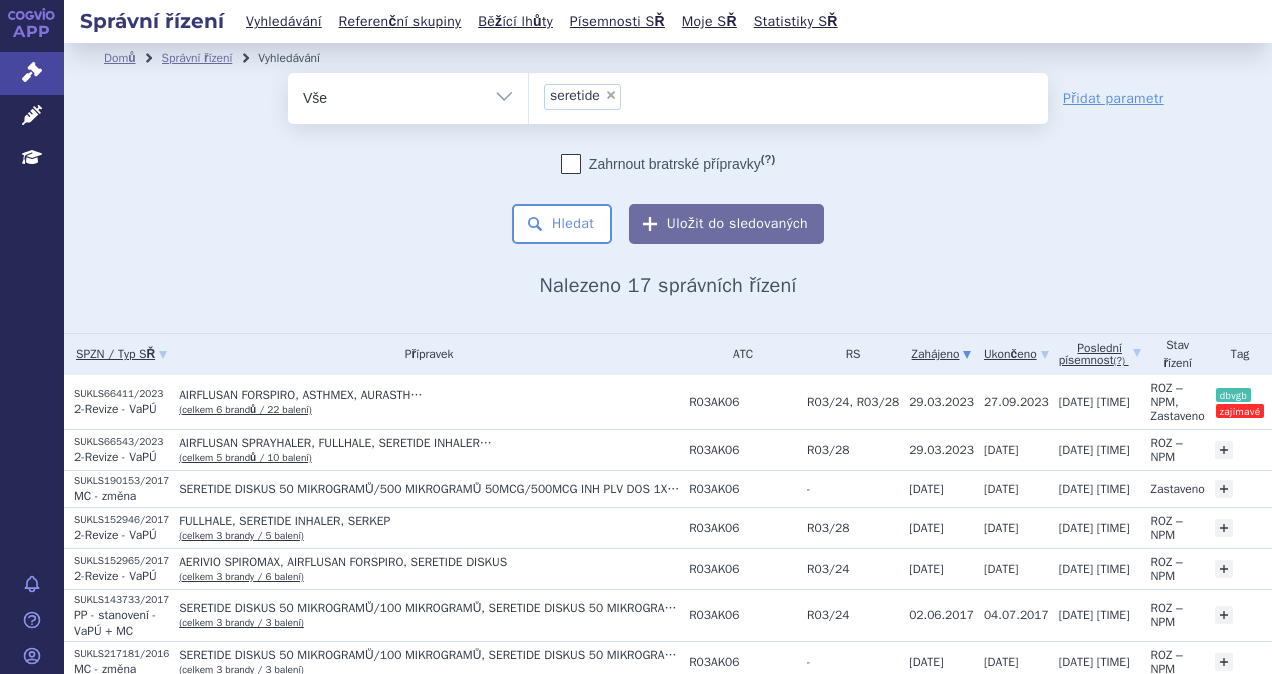 scroll, scrollTop: 0, scrollLeft: 0, axis: both 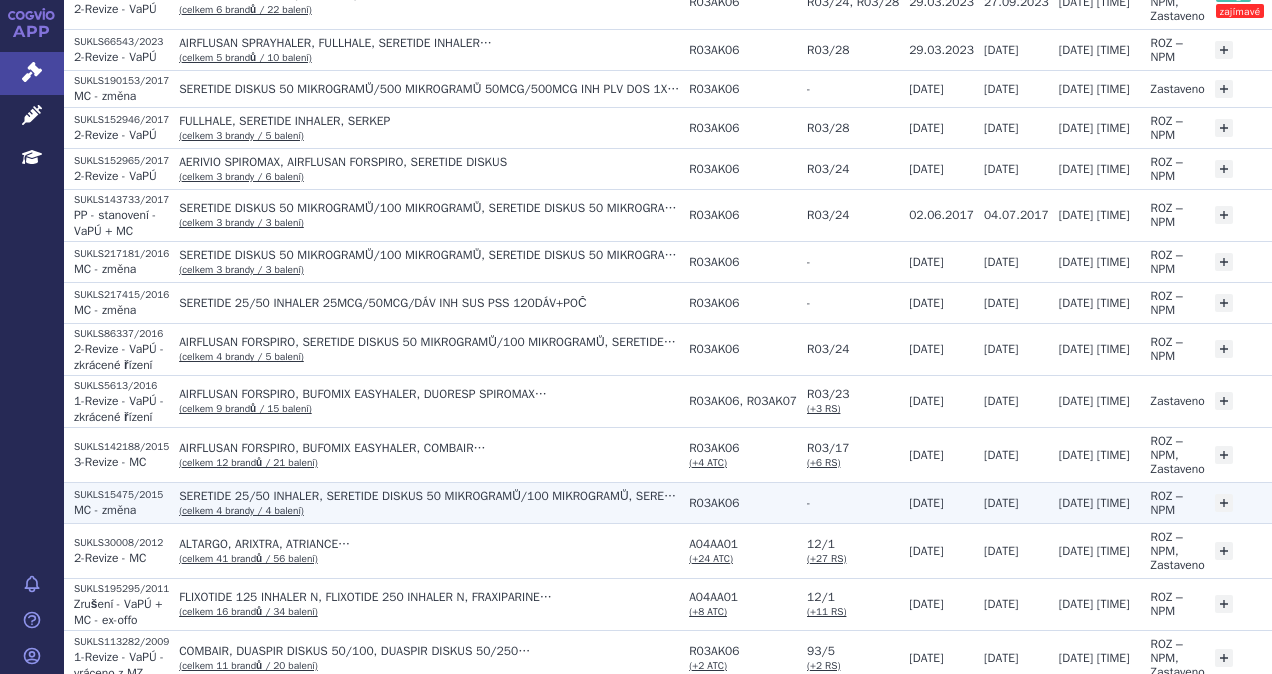 click on "SERETIDE 25/50 INHALER, SERETIDE DISKUS 50 MIKROGRAMŮ/100 MIKROGRAMŮ, SERETIDE DISKUS 50 MIKROGRAMŮ/250 MIKROGRAMŮ…" at bounding box center [429, 496] 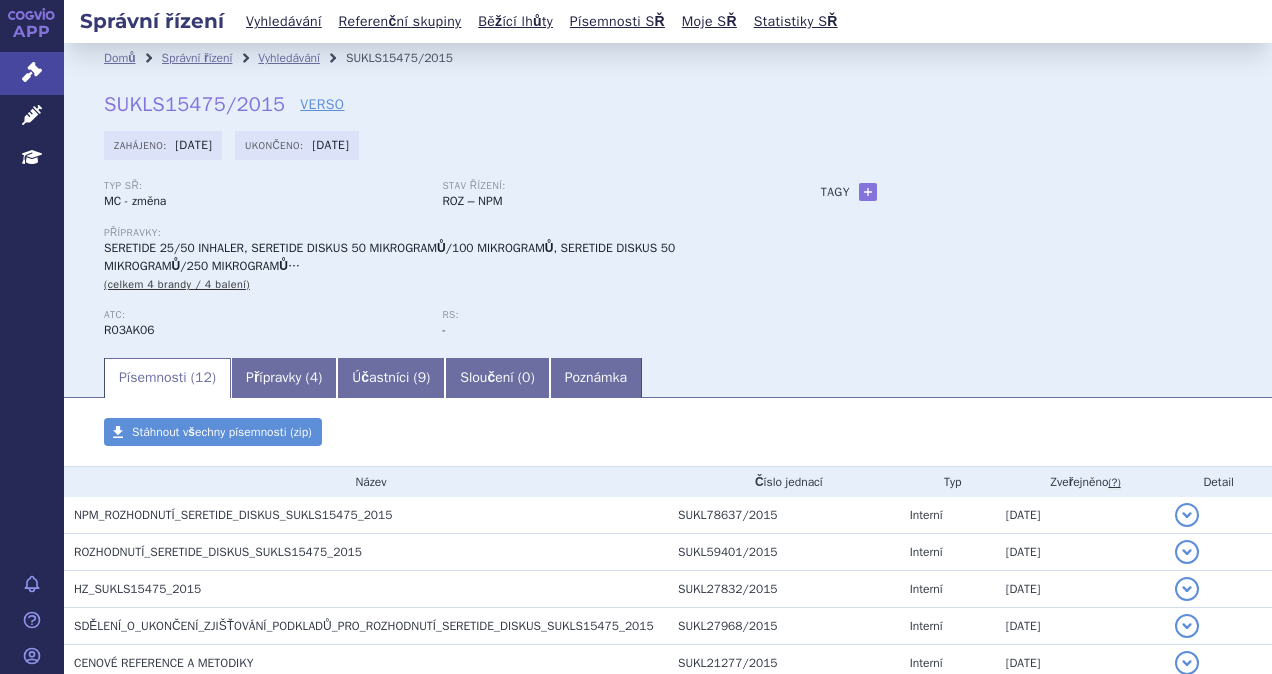 scroll, scrollTop: 0, scrollLeft: 0, axis: both 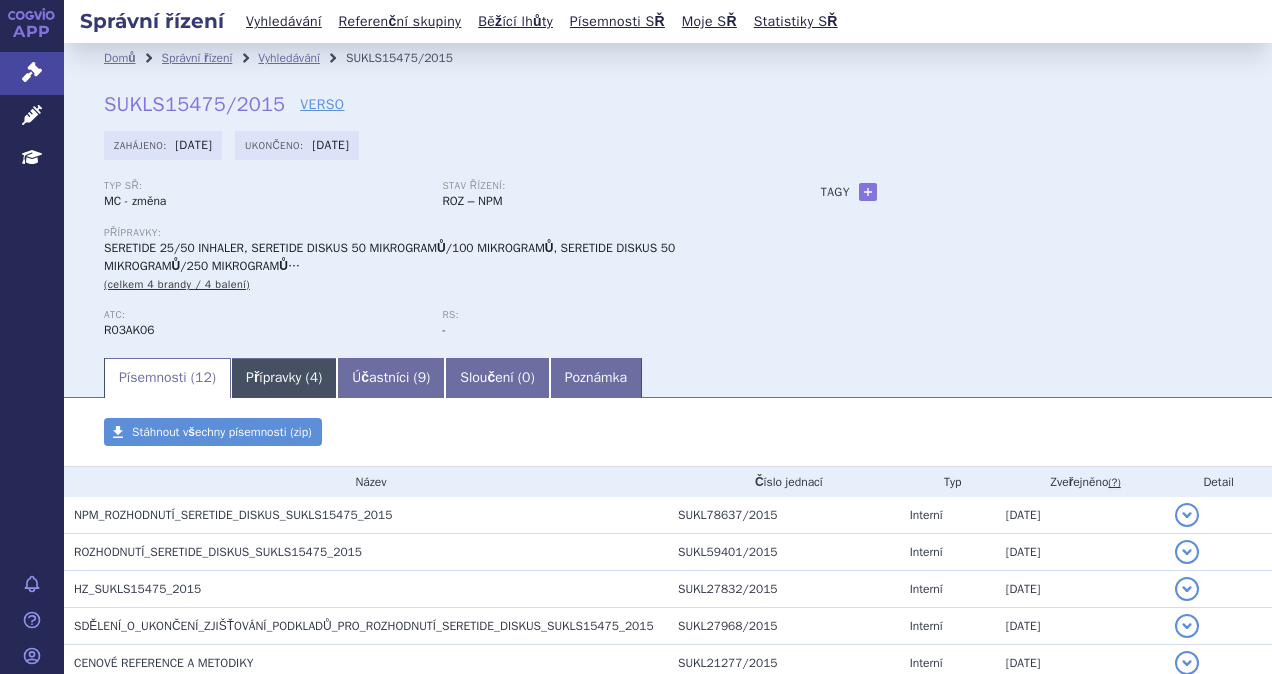 click on "4" at bounding box center [314, 377] 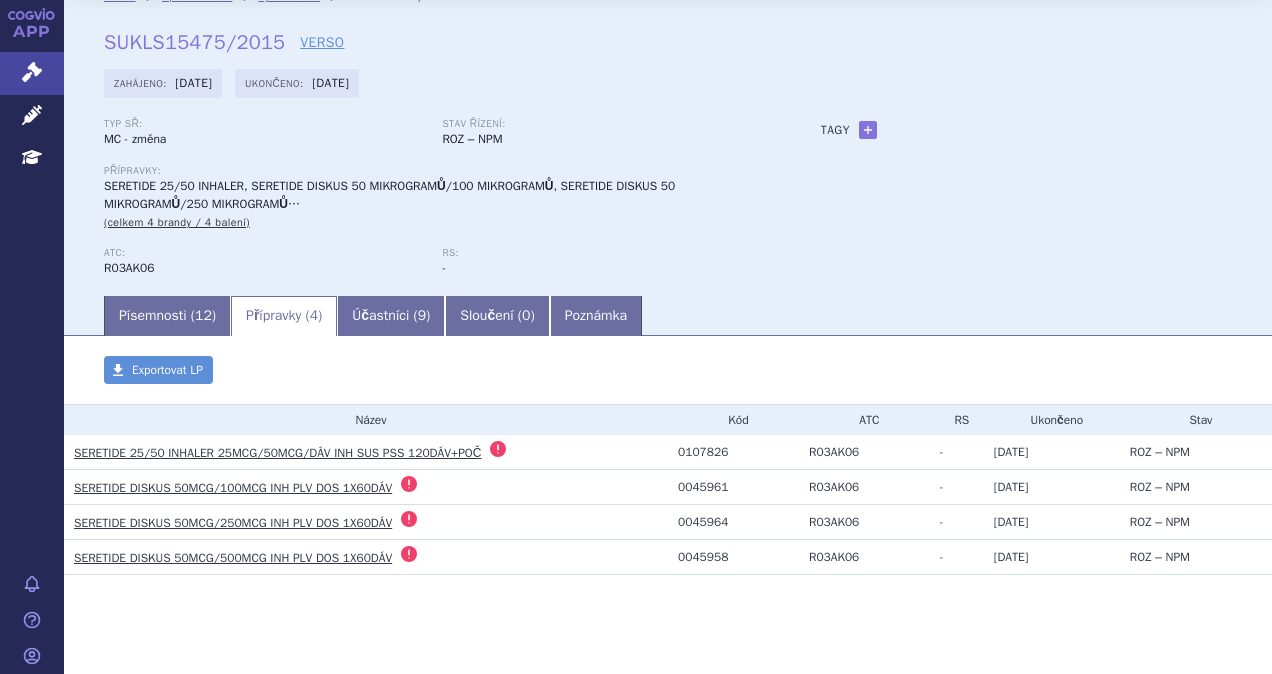 scroll, scrollTop: 81, scrollLeft: 0, axis: vertical 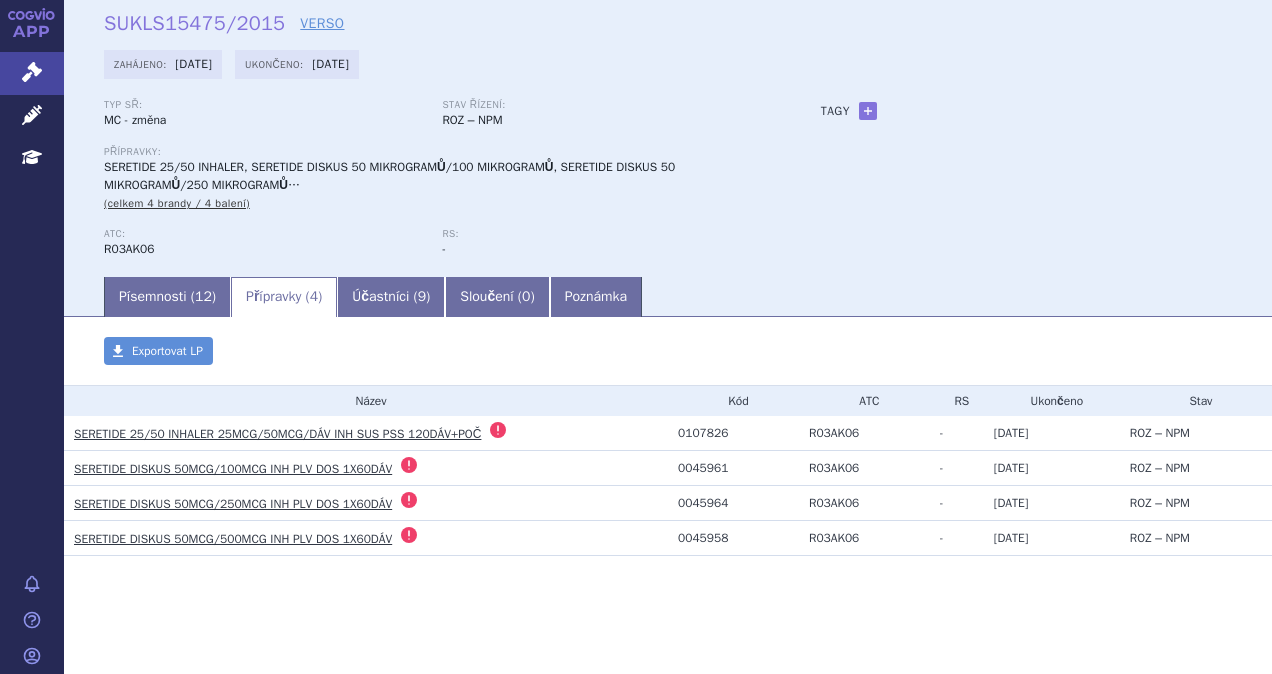 click on "SERETIDE DISKUS 50MCG/100MCG INH PLV DOS 1X60DÁV" at bounding box center [233, 469] 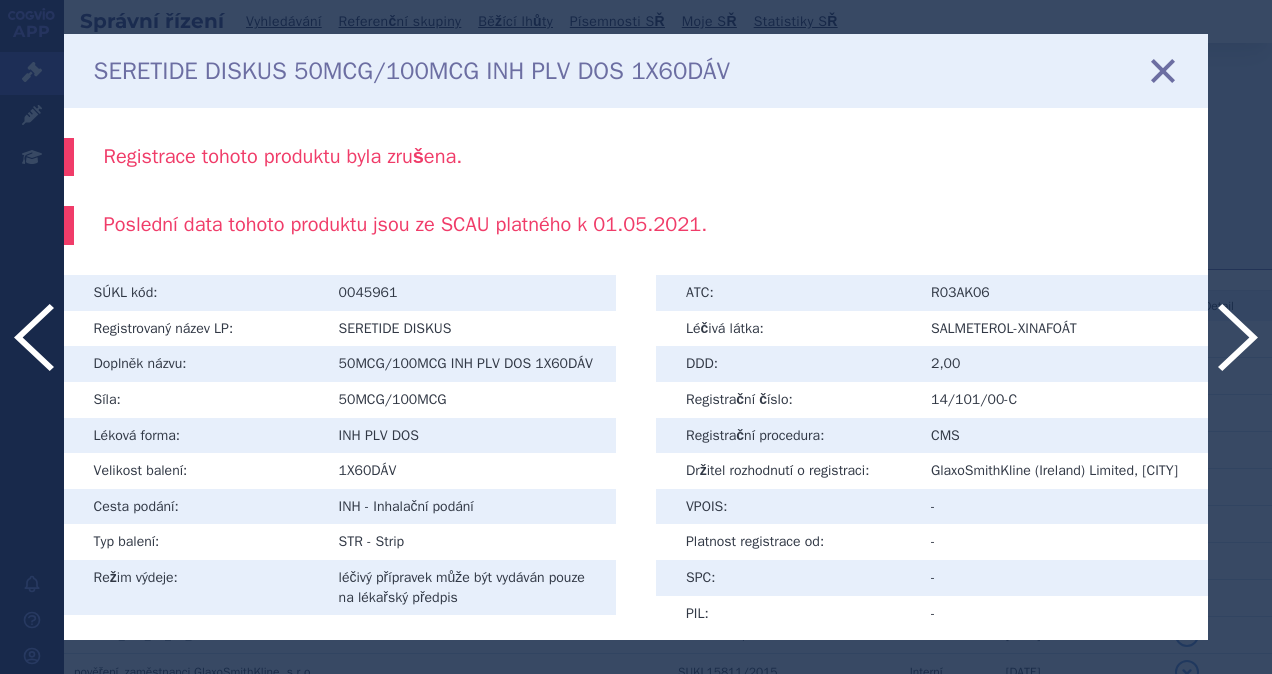 scroll, scrollTop: 0, scrollLeft: 0, axis: both 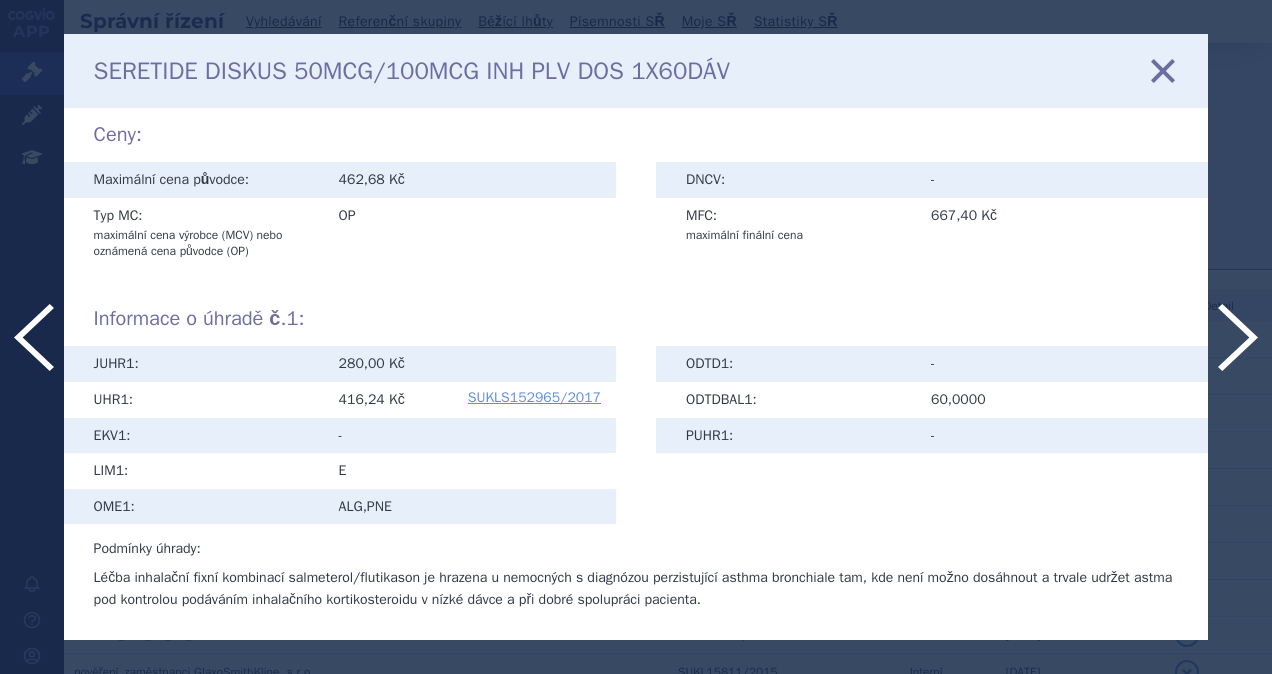 click at bounding box center (1163, 70) 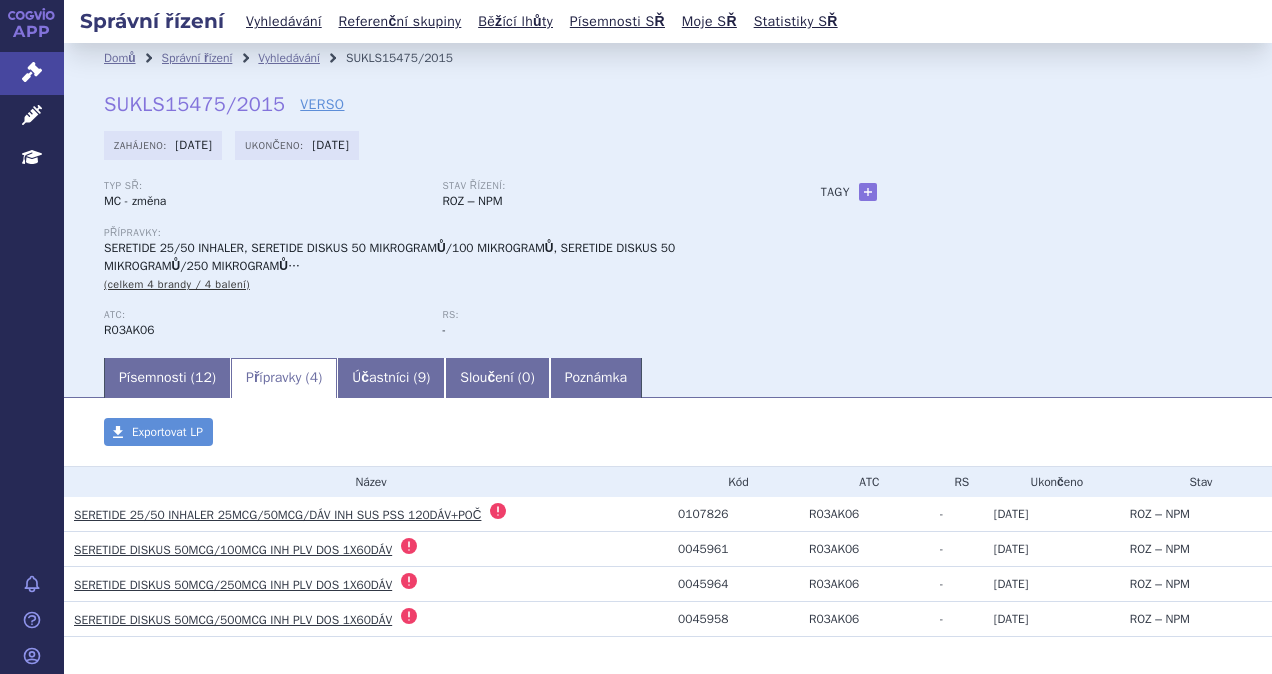 scroll, scrollTop: 0, scrollLeft: 0, axis: both 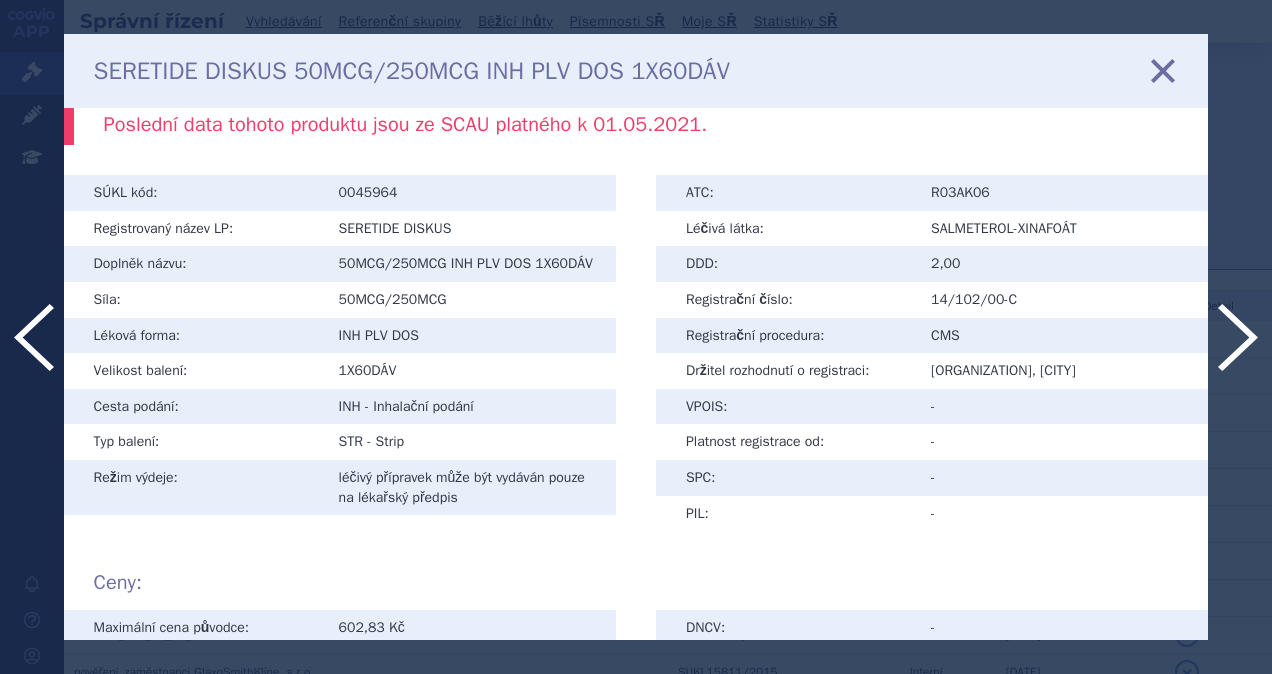 click on "SERETIDE DISKUS 50MCG/250MCG INH PLV DOS 1X60DÁV
zavřít" at bounding box center (636, 71) 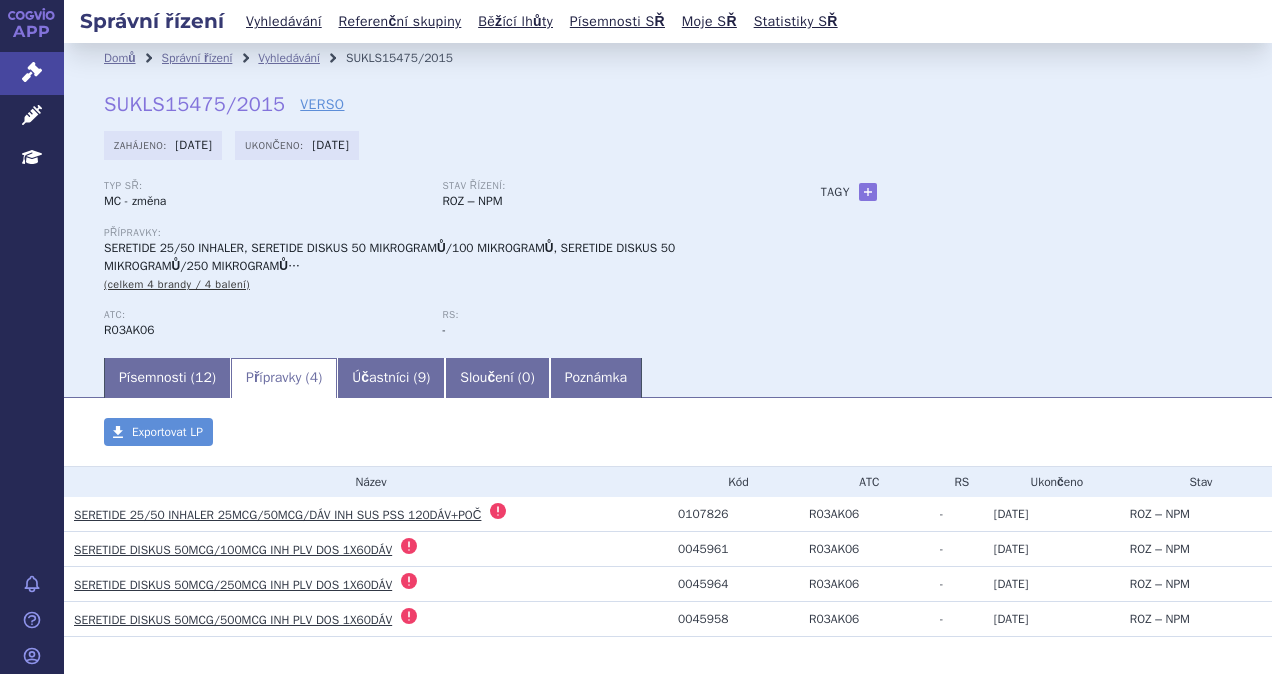 scroll, scrollTop: 0, scrollLeft: 0, axis: both 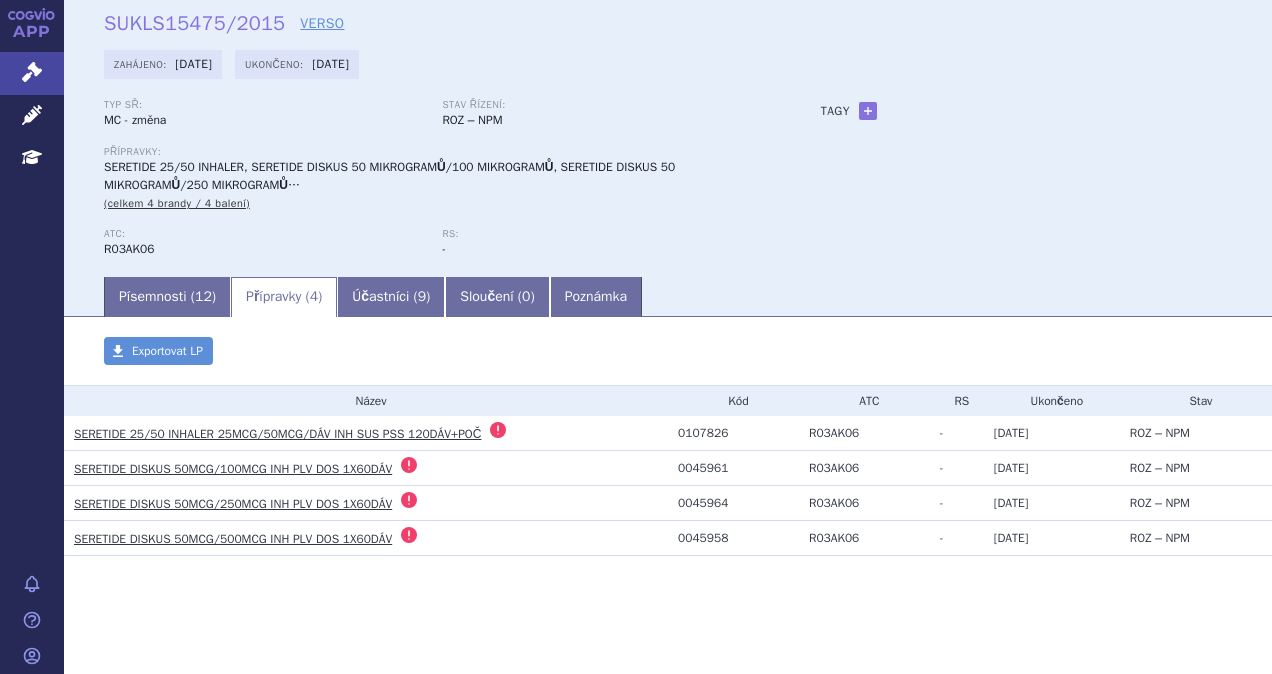 click on "SERETIDE DISKUS 50MCG/500MCG INH PLV DOS 1X60DÁV" at bounding box center (233, 539) 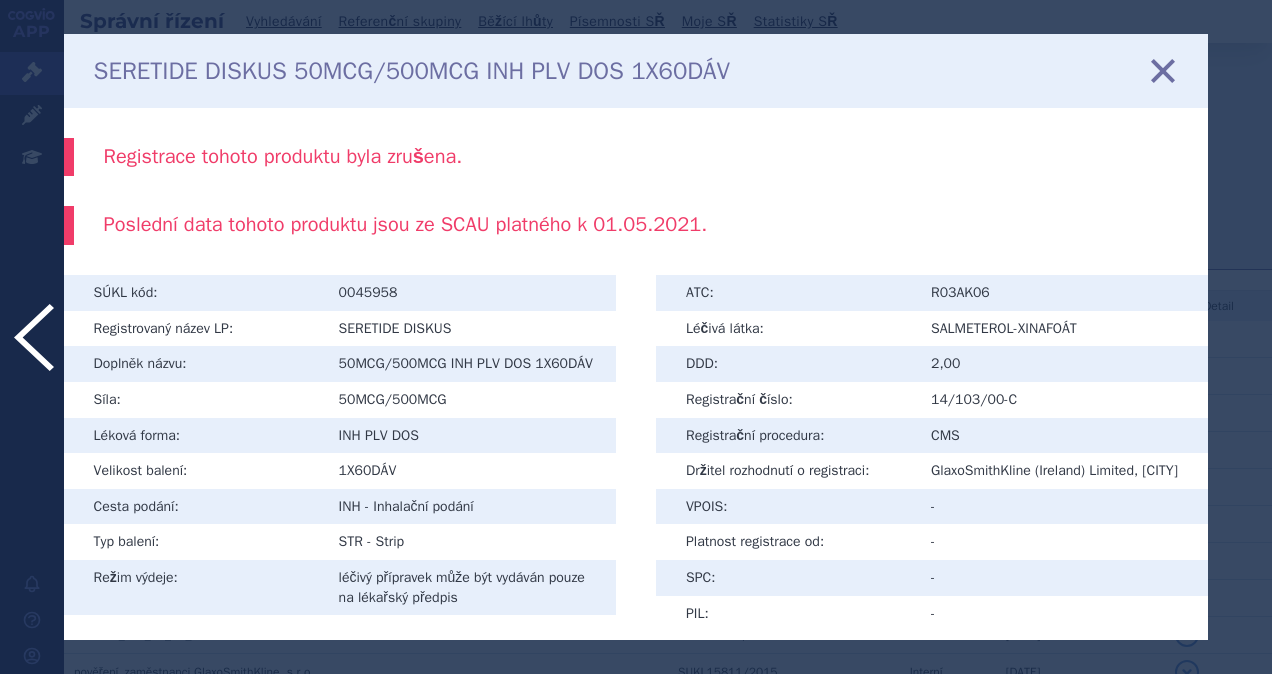 scroll, scrollTop: 0, scrollLeft: 0, axis: both 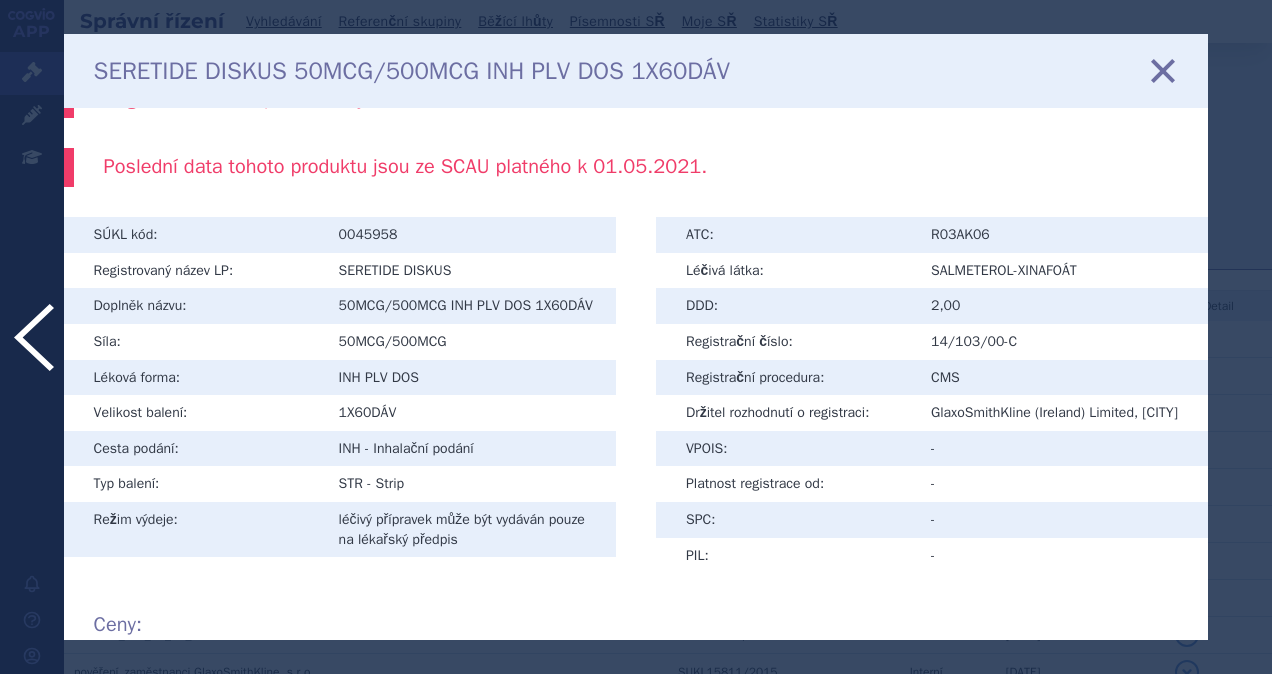 click at bounding box center (1163, 70) 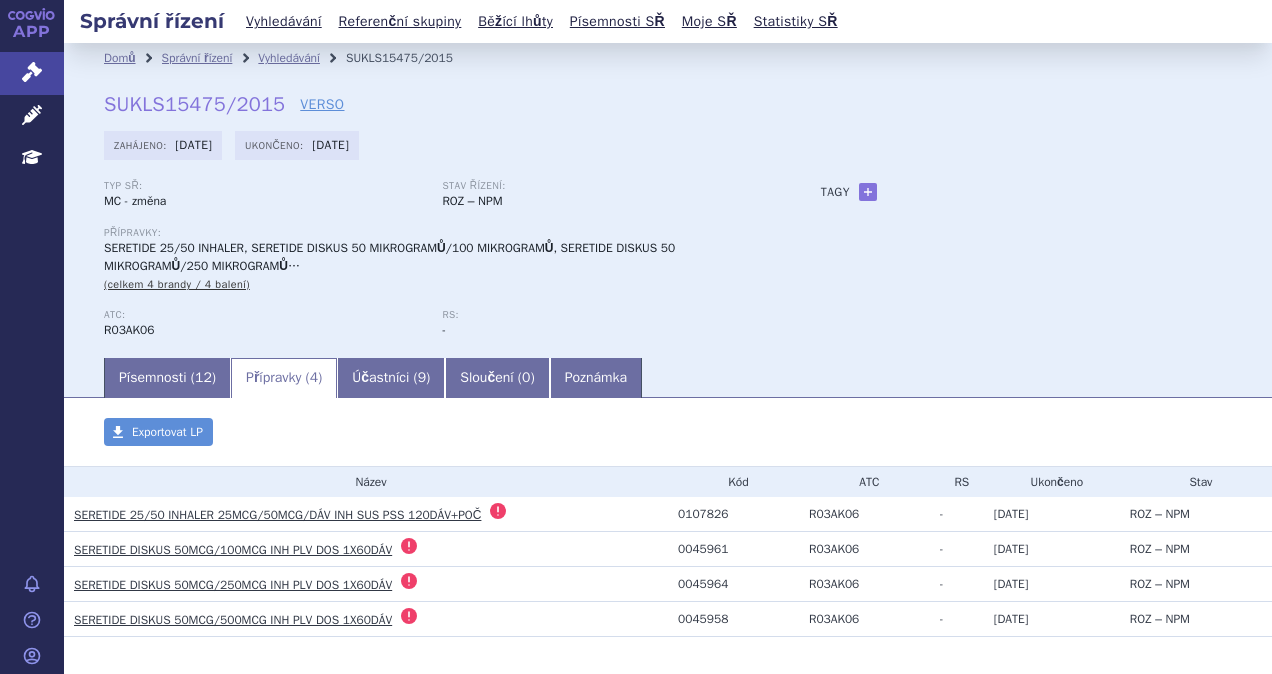 scroll, scrollTop: 0, scrollLeft: 0, axis: both 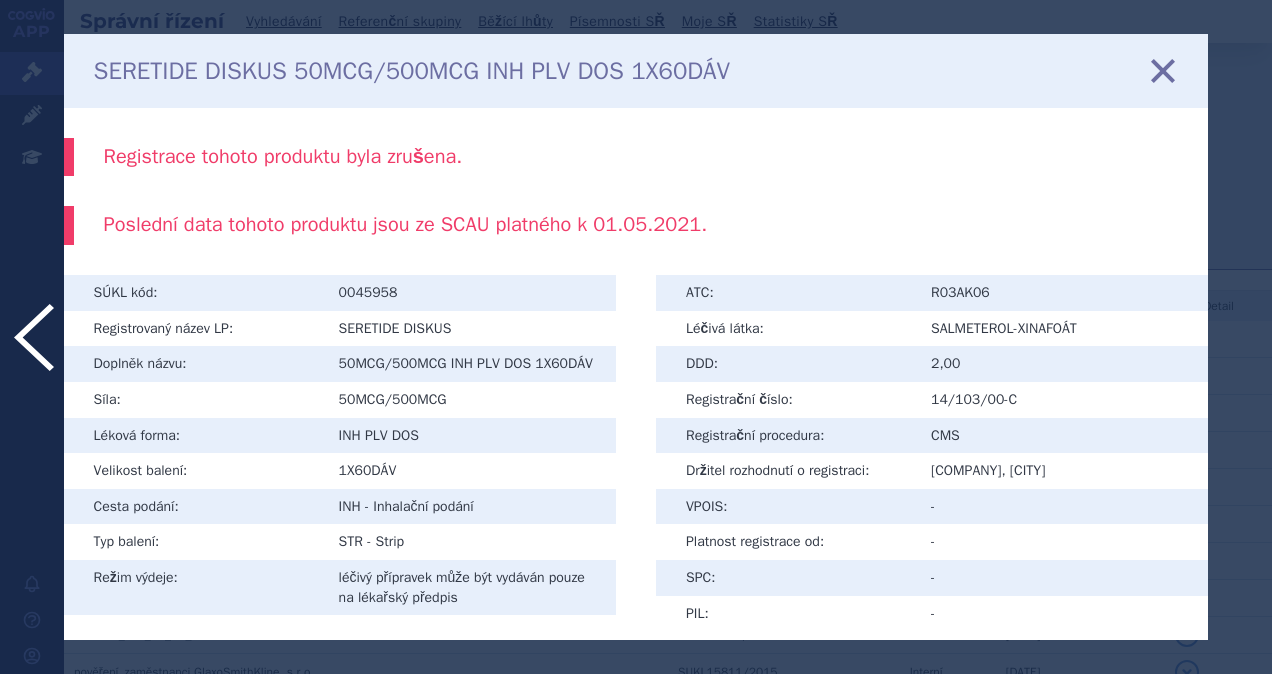 click at bounding box center (1163, 70) 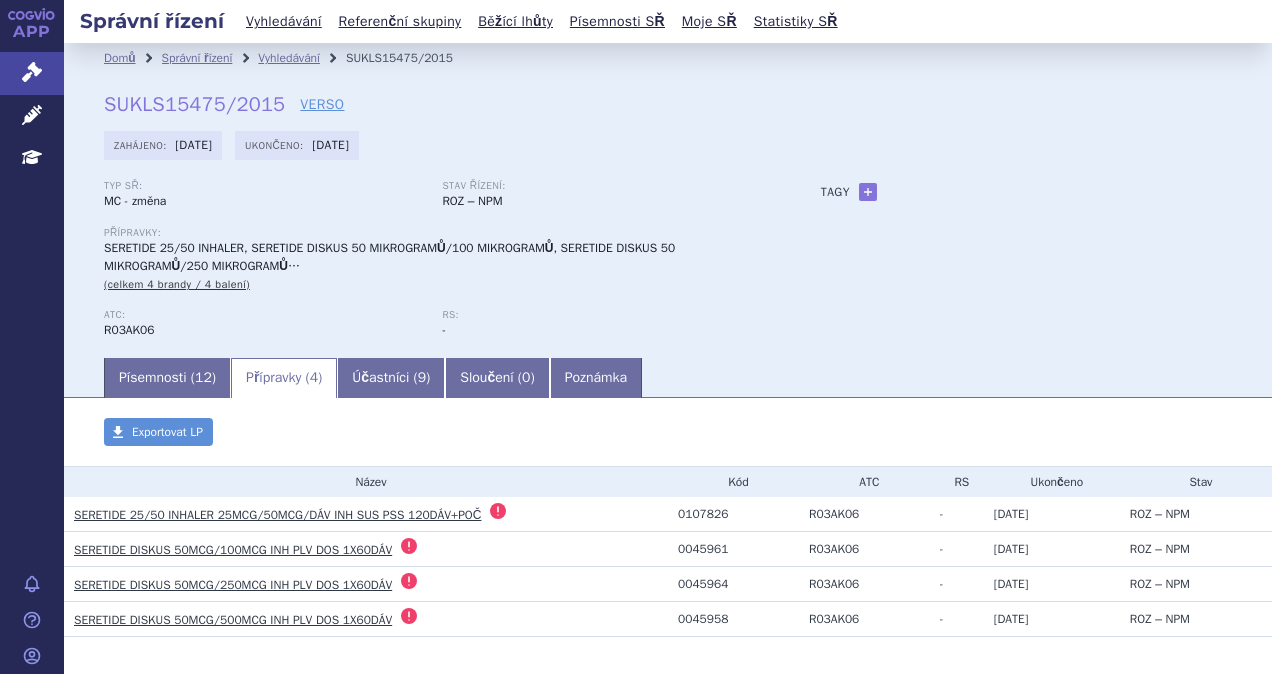 scroll, scrollTop: 0, scrollLeft: 0, axis: both 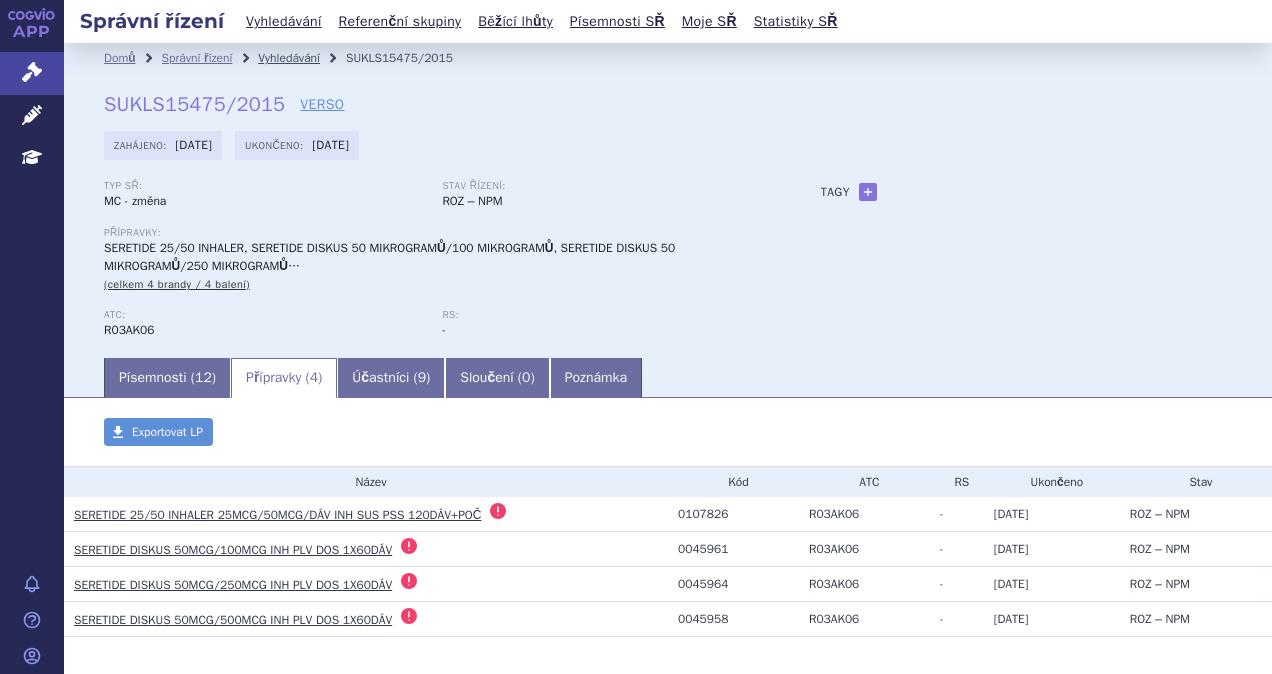 click on "Vyhledávání" at bounding box center [289, 58] 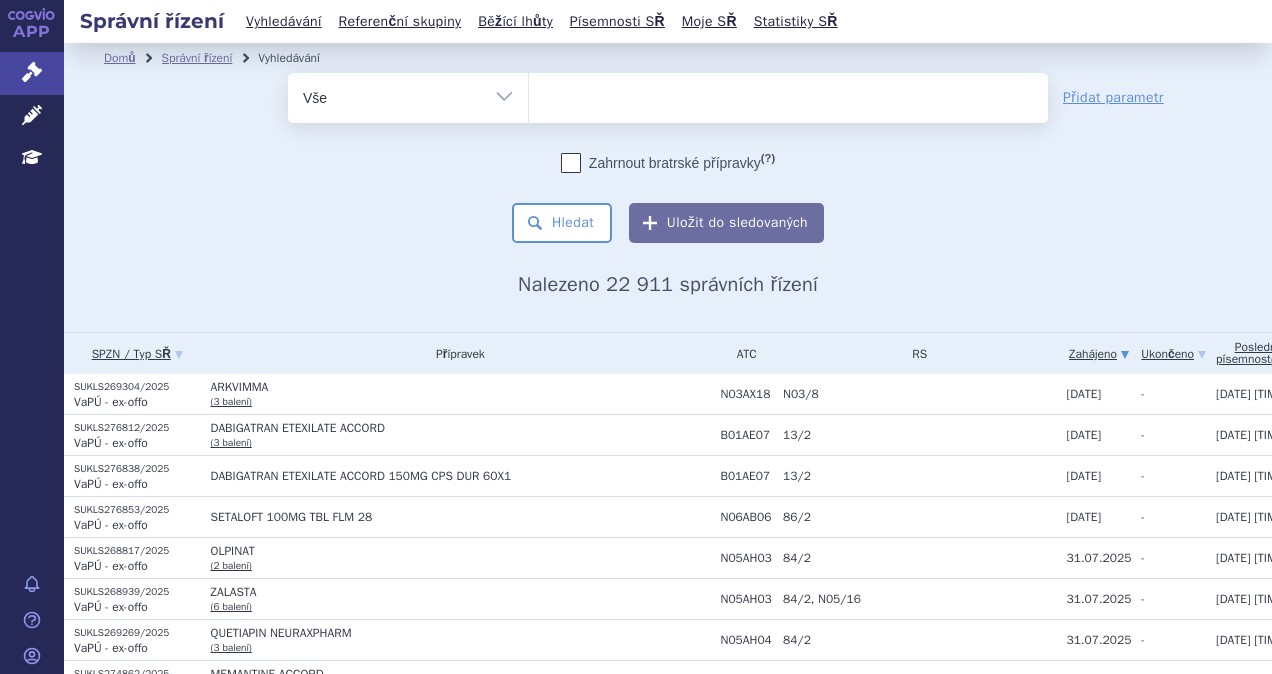 scroll, scrollTop: 0, scrollLeft: 0, axis: both 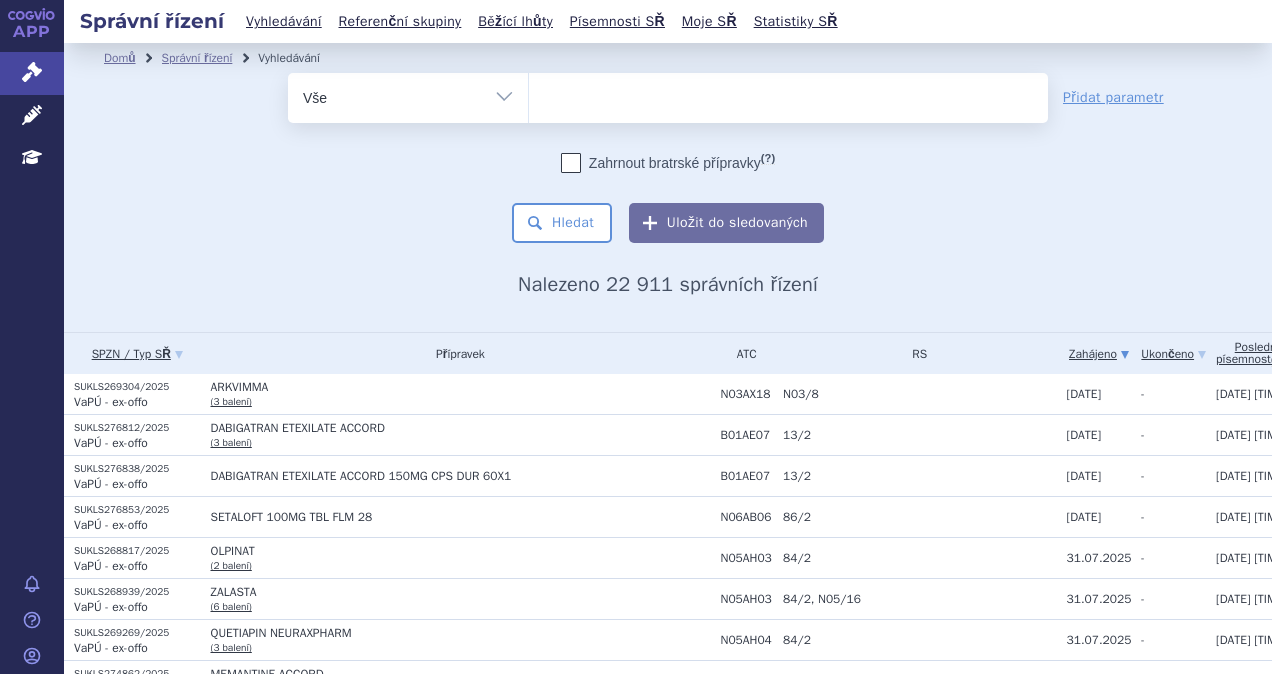 click at bounding box center (788, 94) 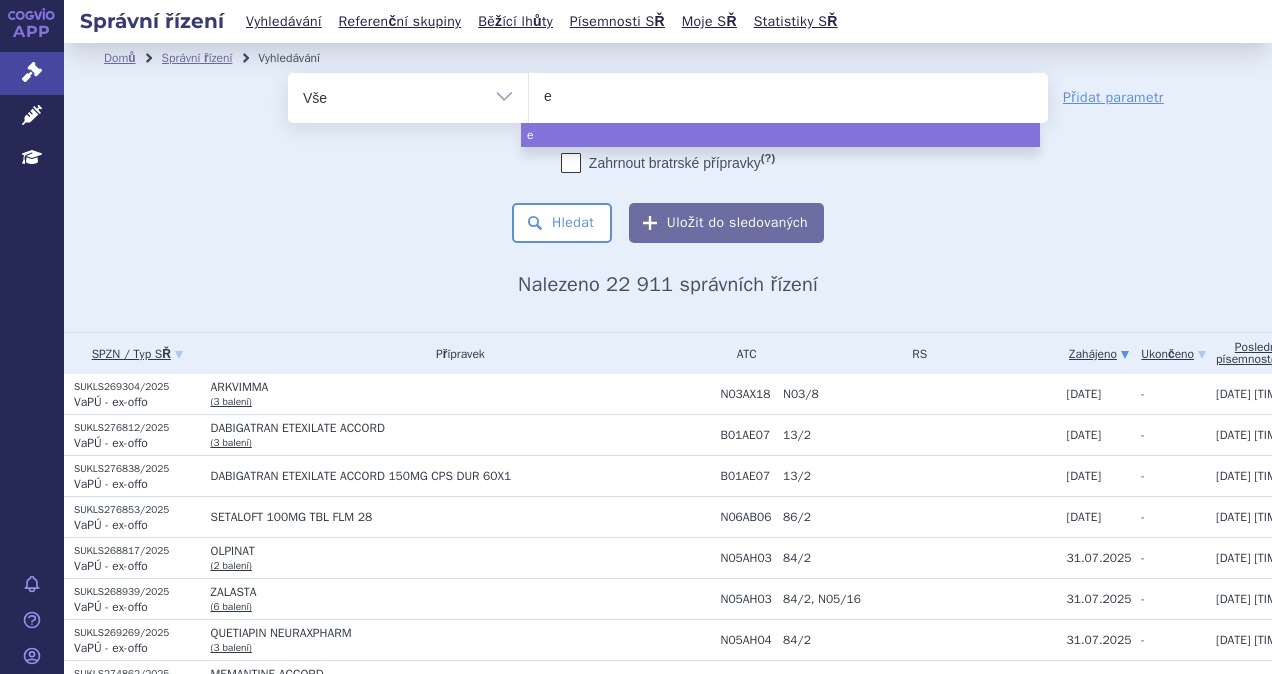 type on "ev" 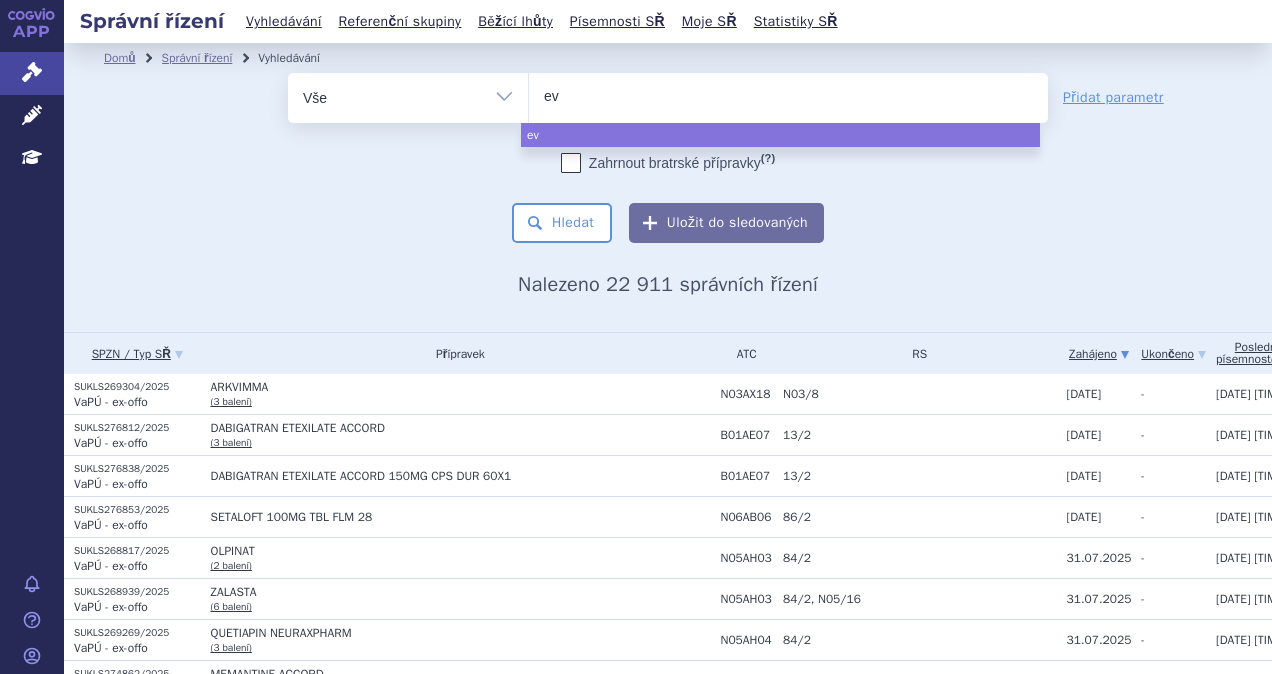 type on "eve" 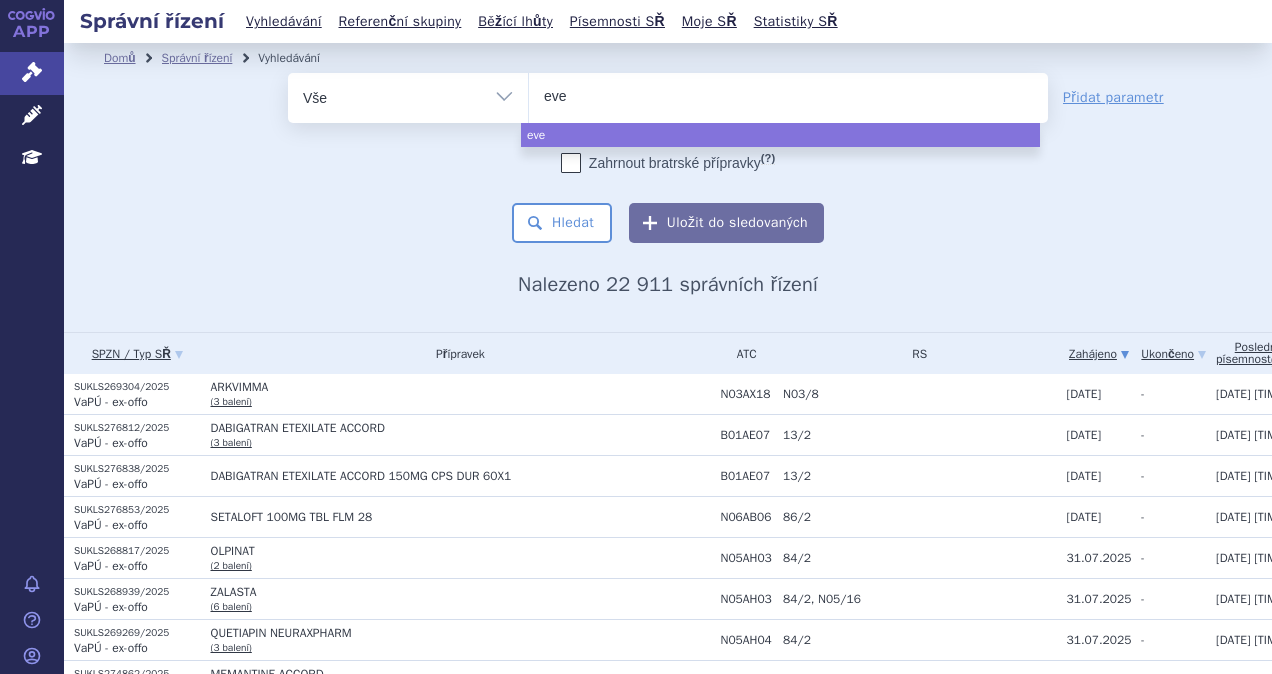 type on "ever" 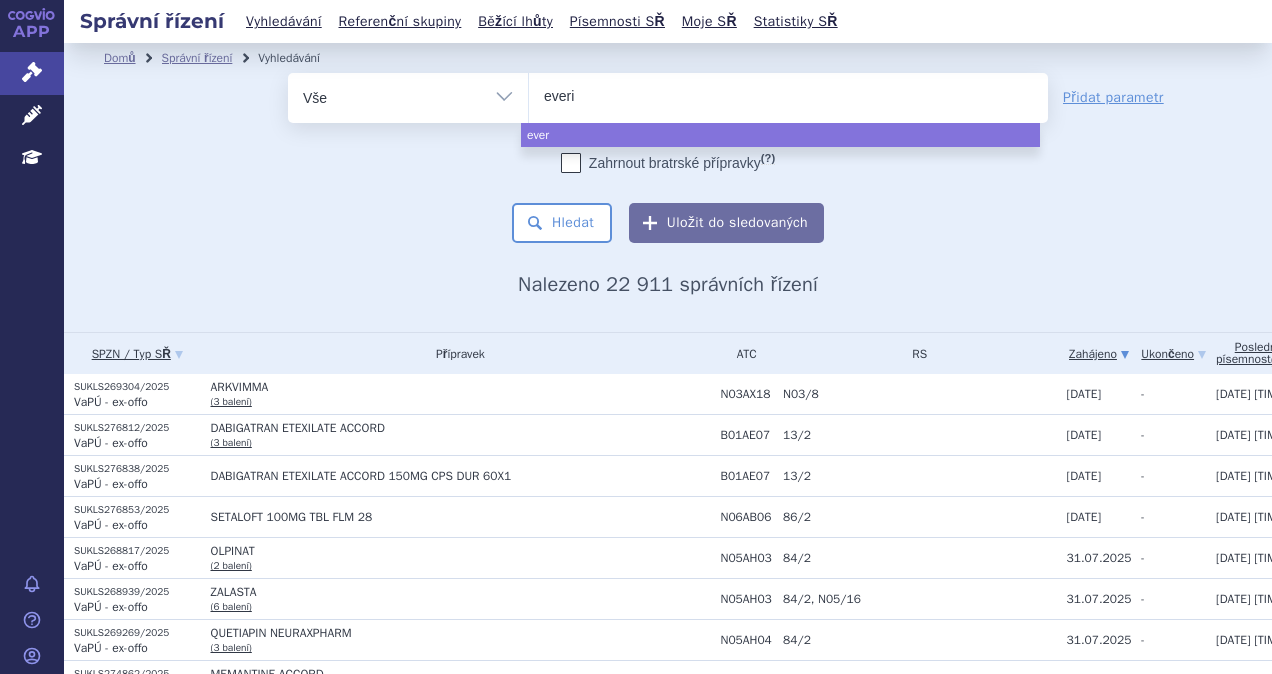 type on "everio" 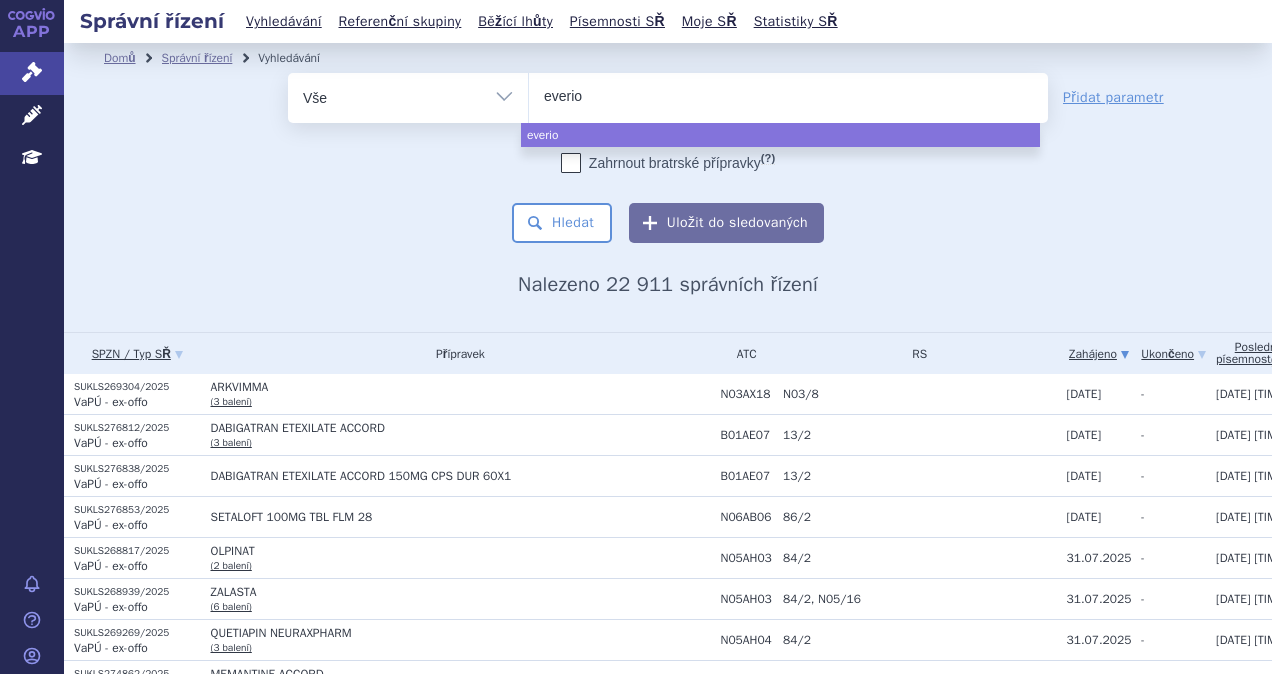select on "everio" 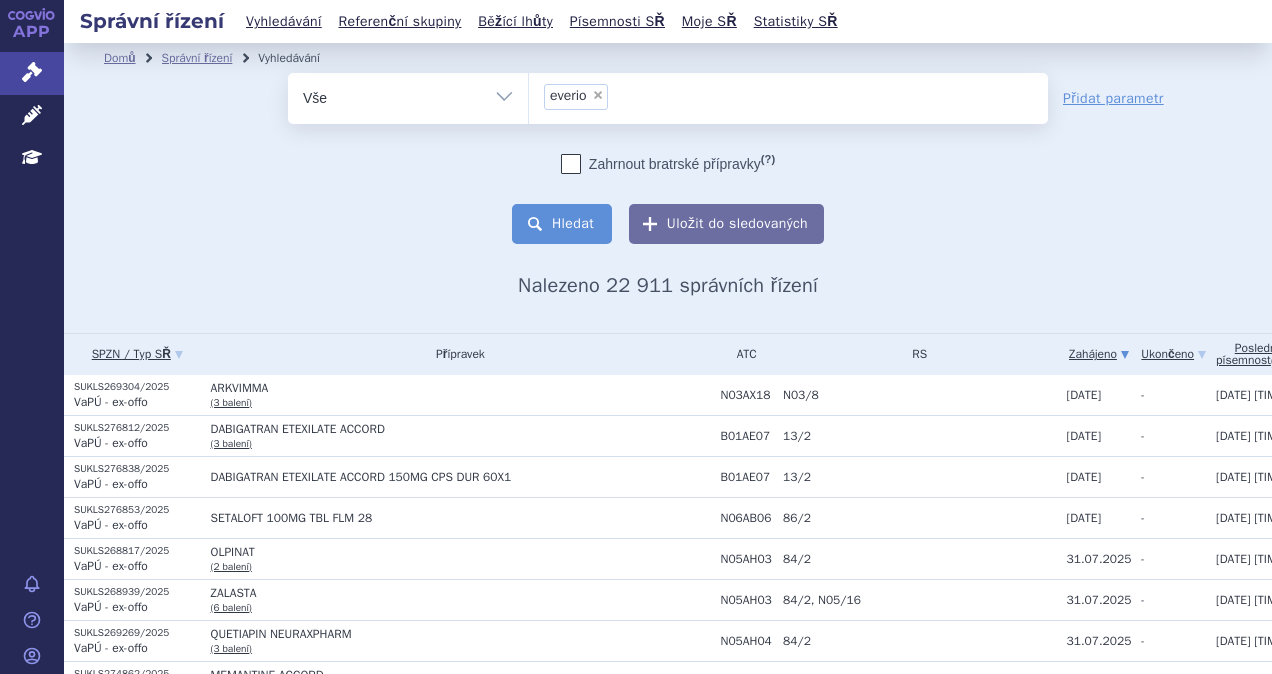 click on "Hledat" at bounding box center [562, 224] 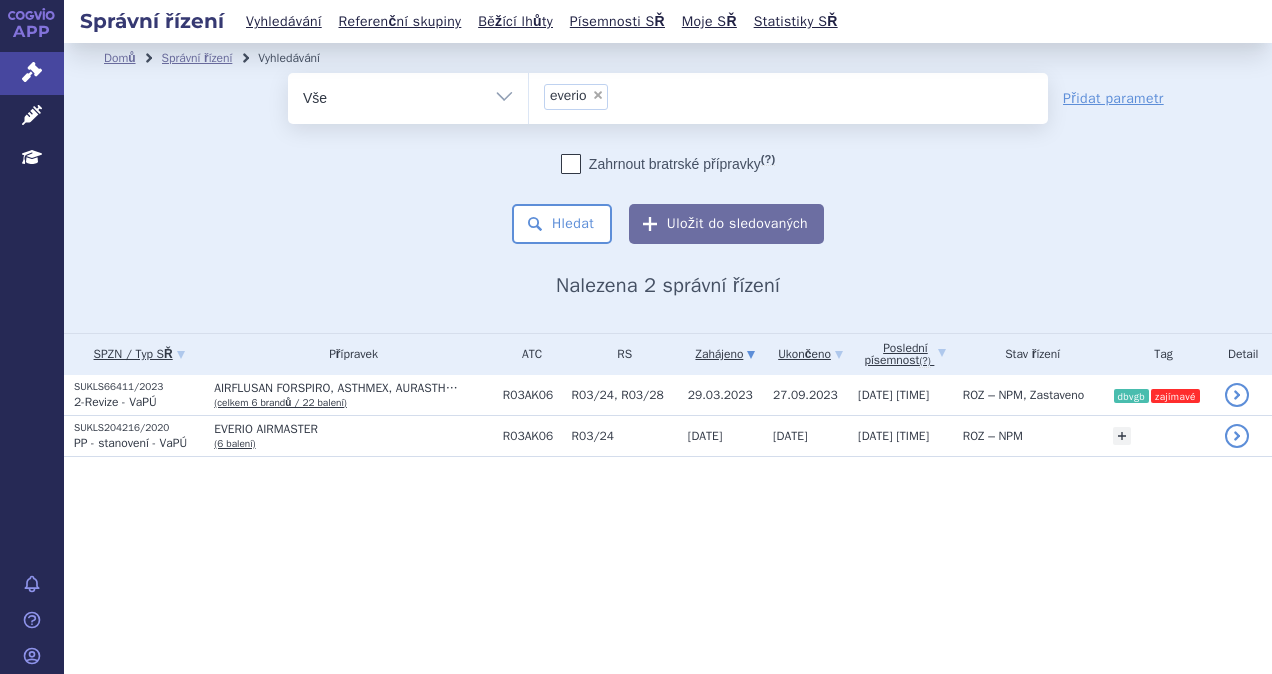 scroll, scrollTop: 0, scrollLeft: 0, axis: both 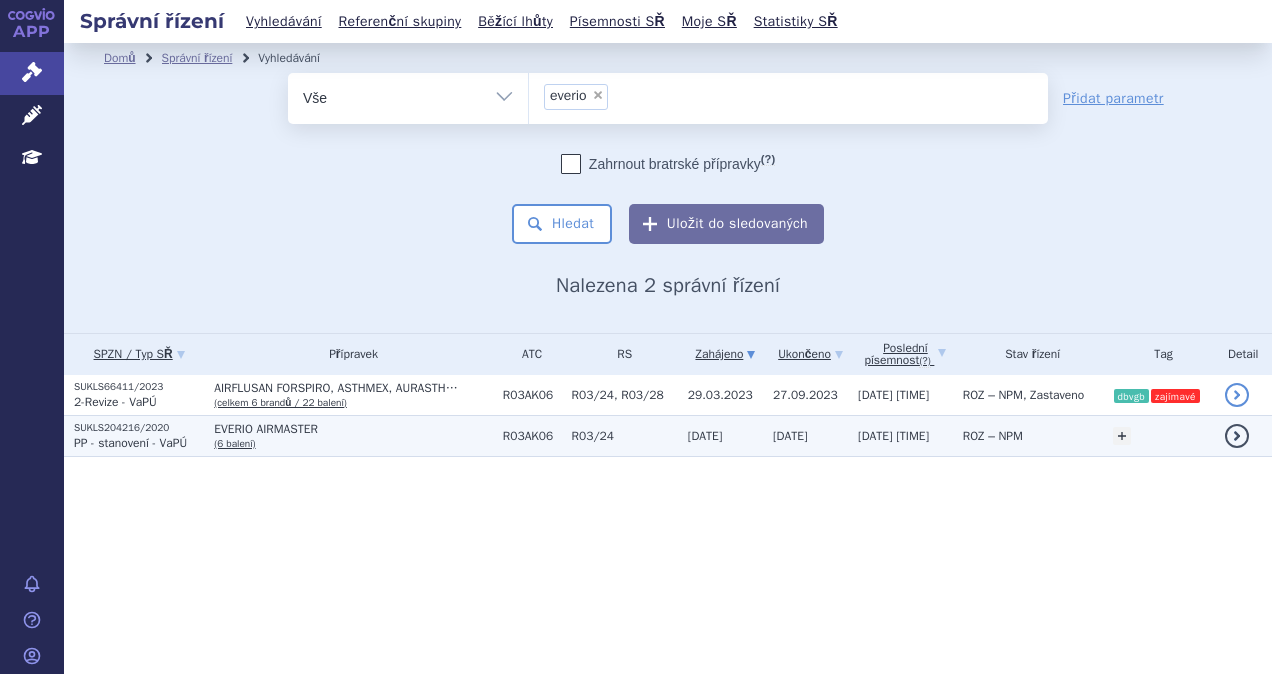 click on "(6 balení)" at bounding box center (234, 443) 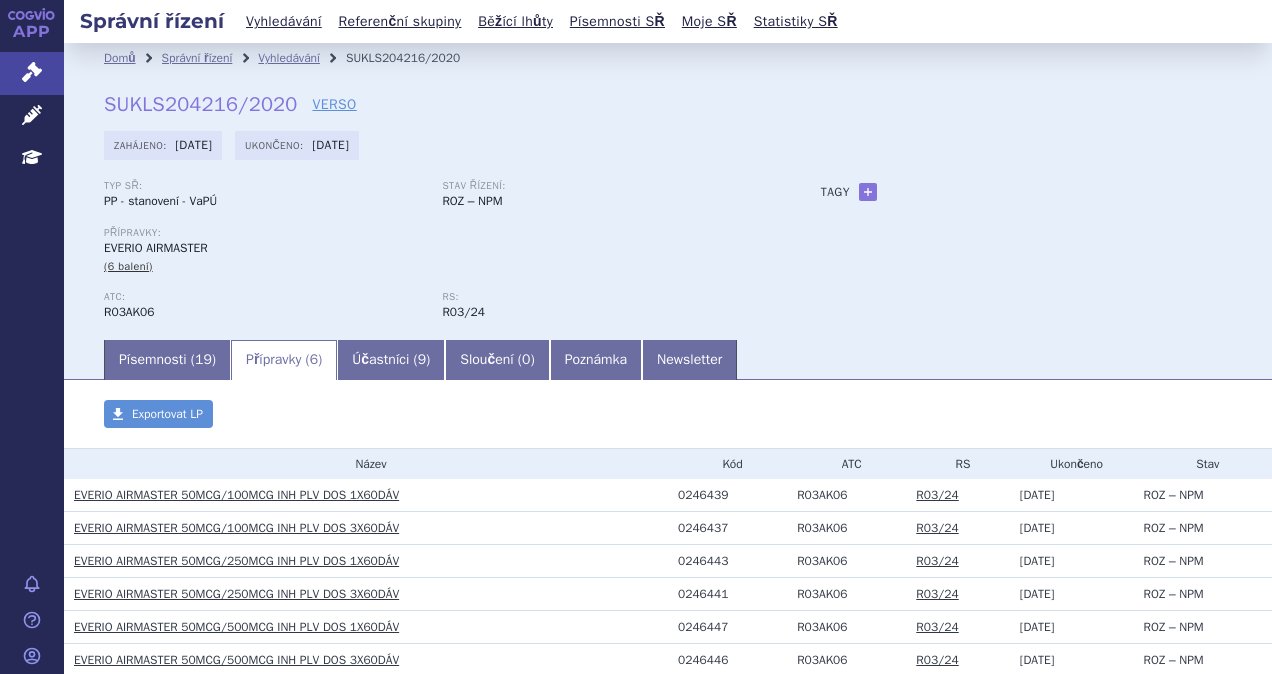 scroll, scrollTop: 0, scrollLeft: 0, axis: both 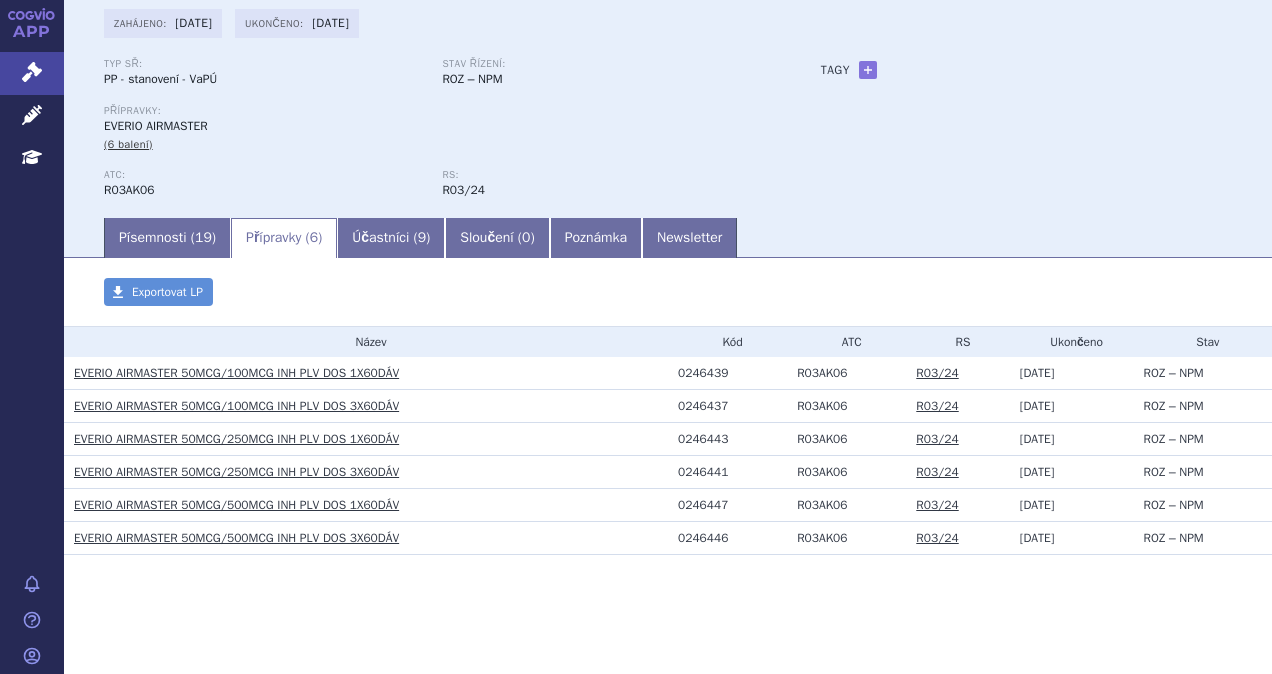 click on "EVERIO AIRMASTER 50MCG/500MCG INH PLV DOS 3X60DÁV" at bounding box center (236, 538) 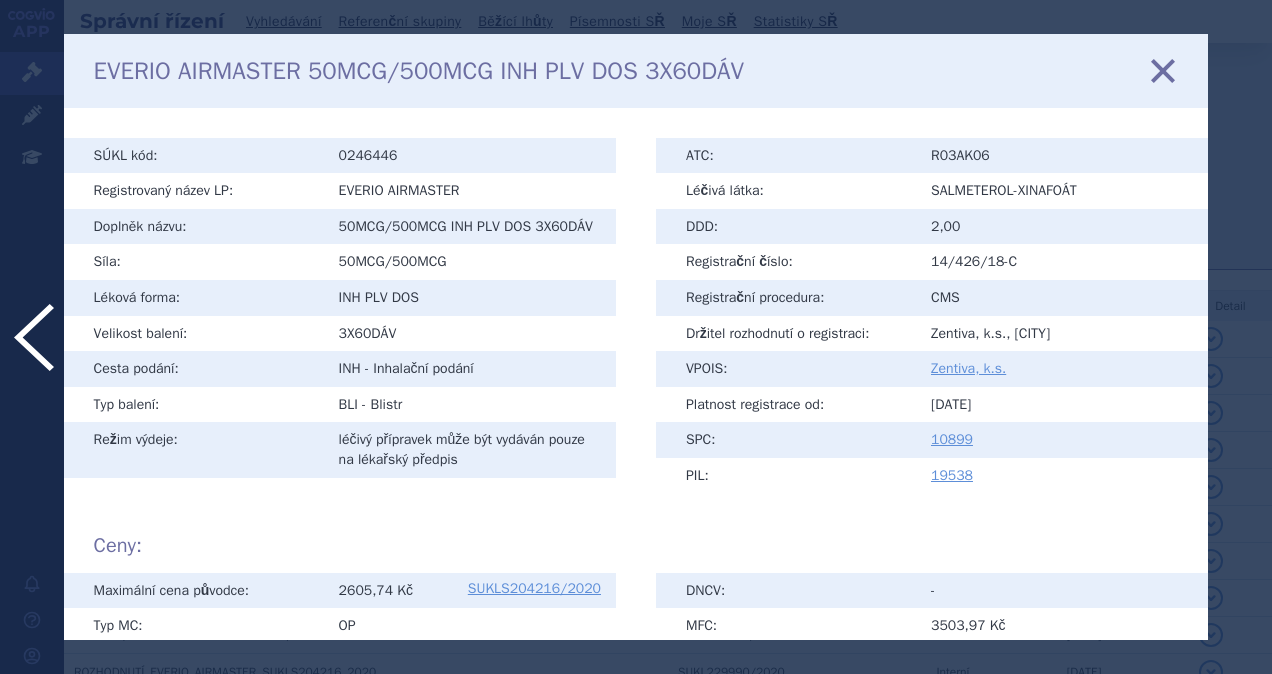 scroll, scrollTop: 0, scrollLeft: 0, axis: both 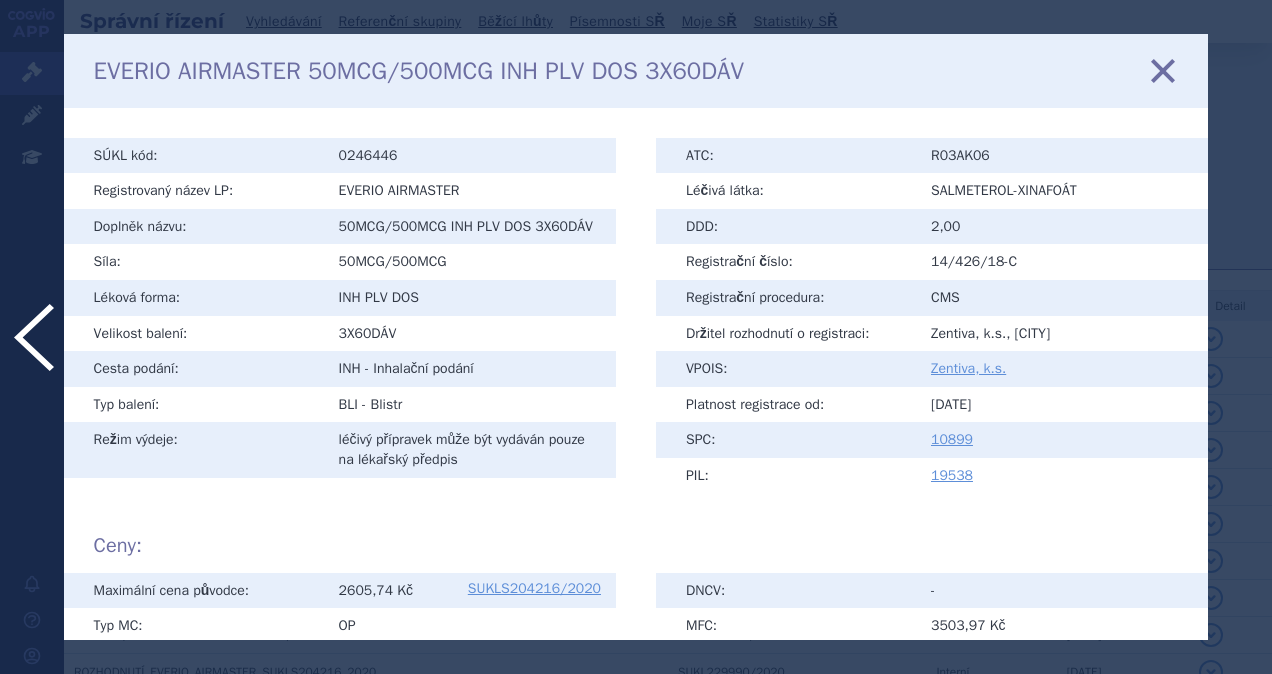 click at bounding box center [1163, 70] 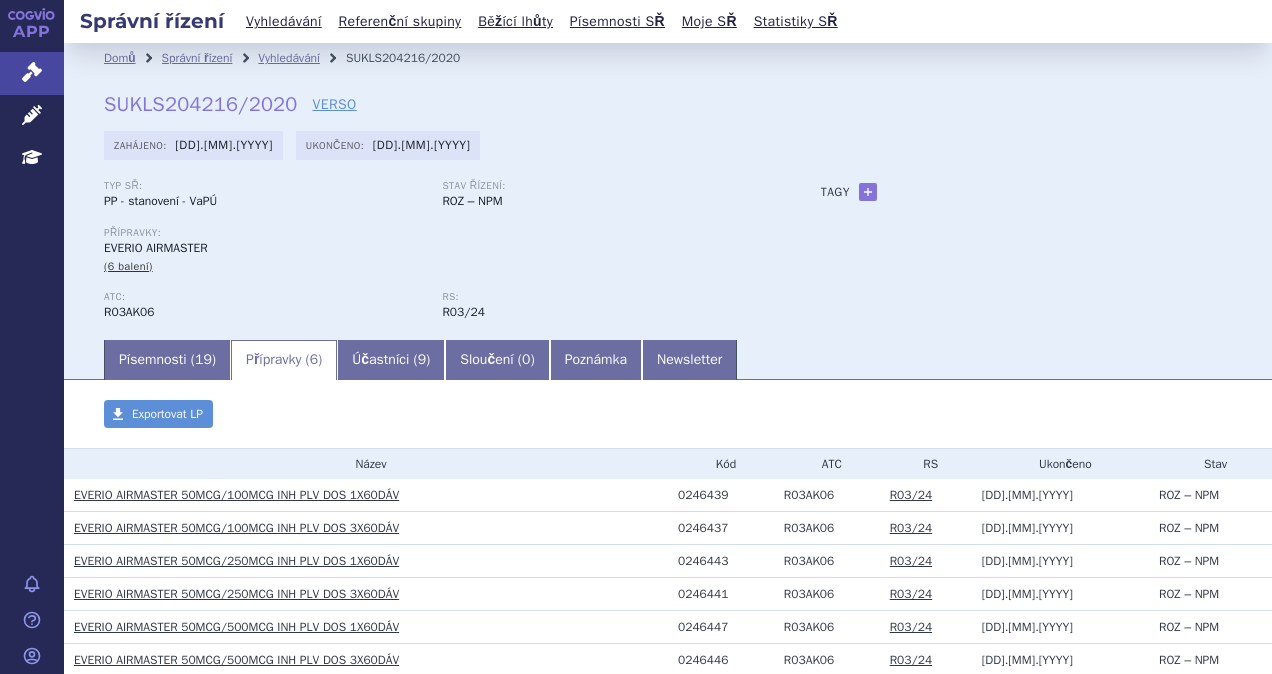 scroll, scrollTop: 0, scrollLeft: 0, axis: both 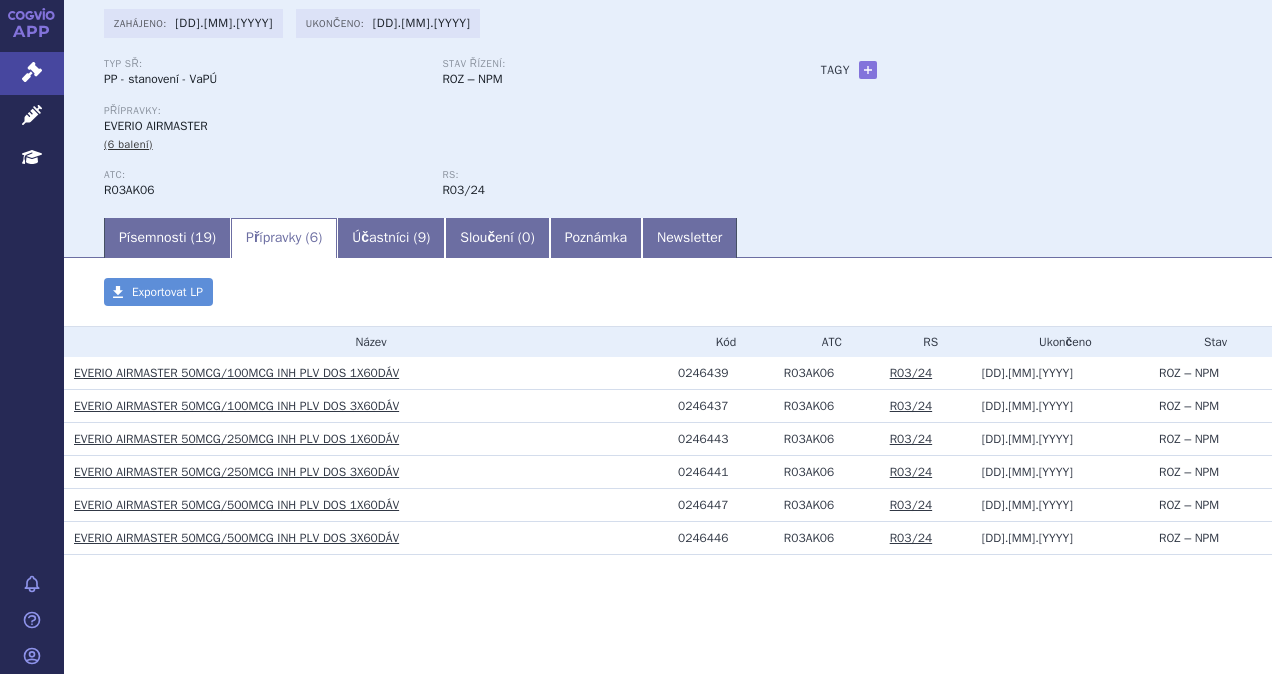 click on "EVERIO AIRMASTER 50MCG/250MCG INH PLV DOS 1X60DÁV" at bounding box center [236, 439] 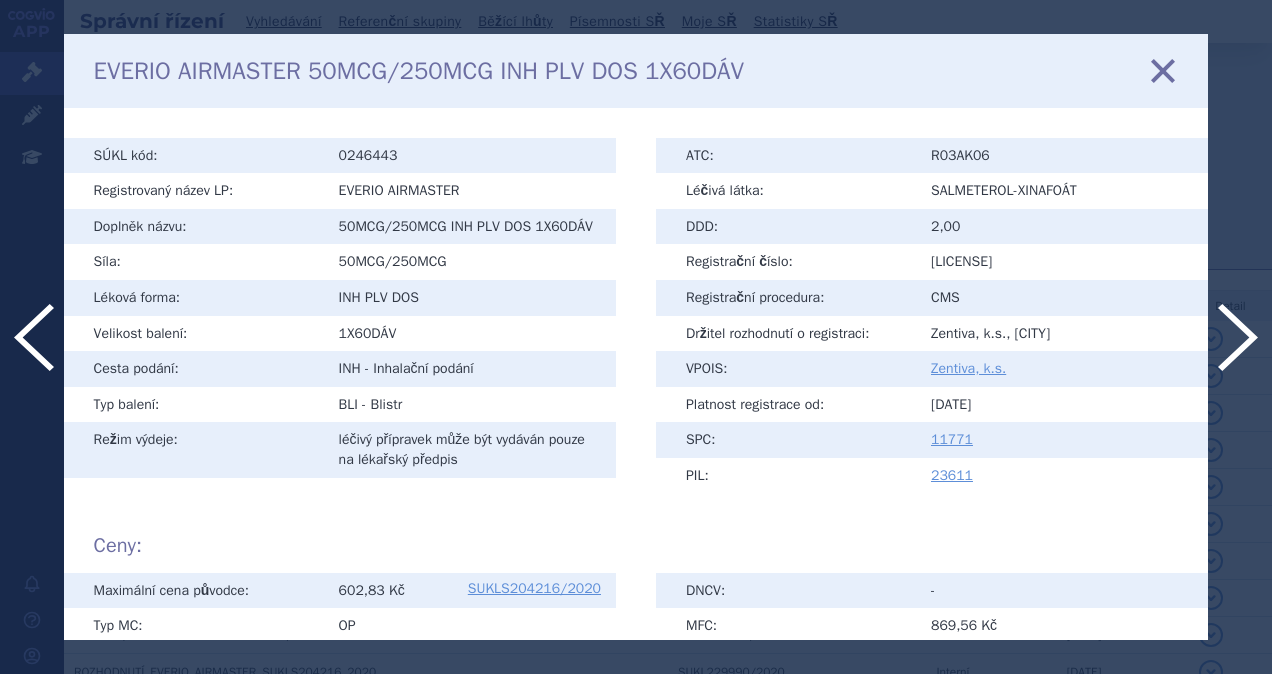 scroll, scrollTop: 0, scrollLeft: 0, axis: both 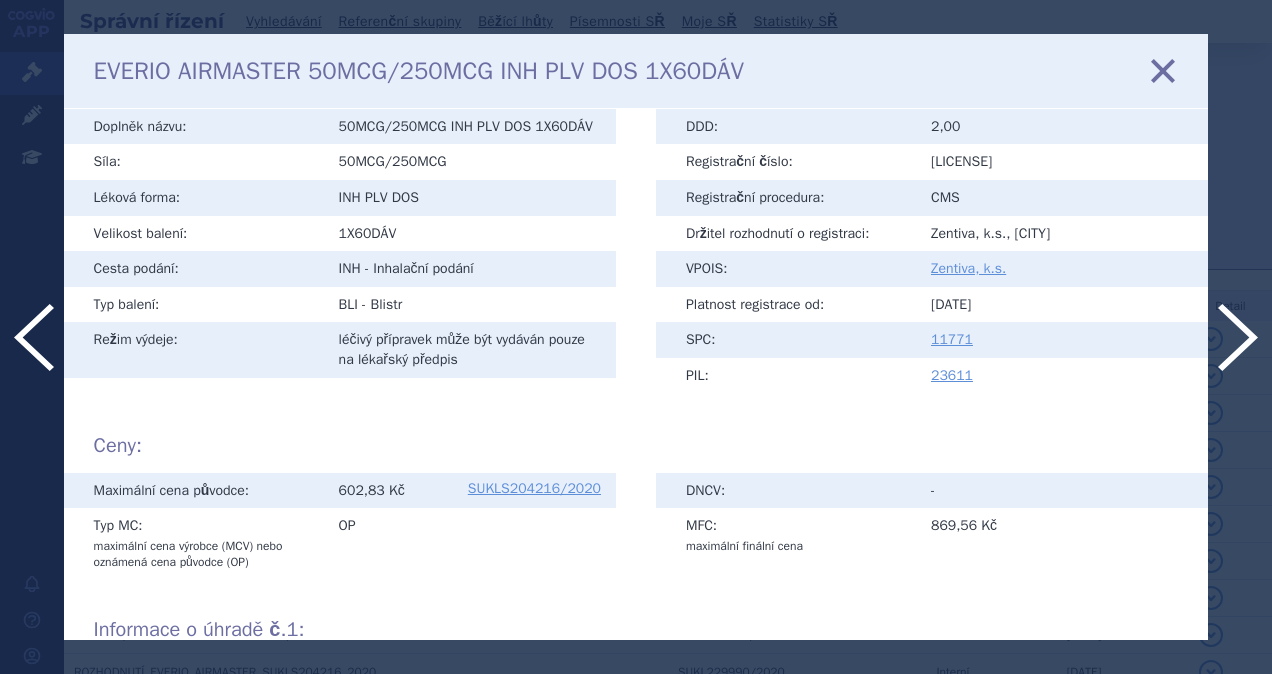click at bounding box center [1163, 70] 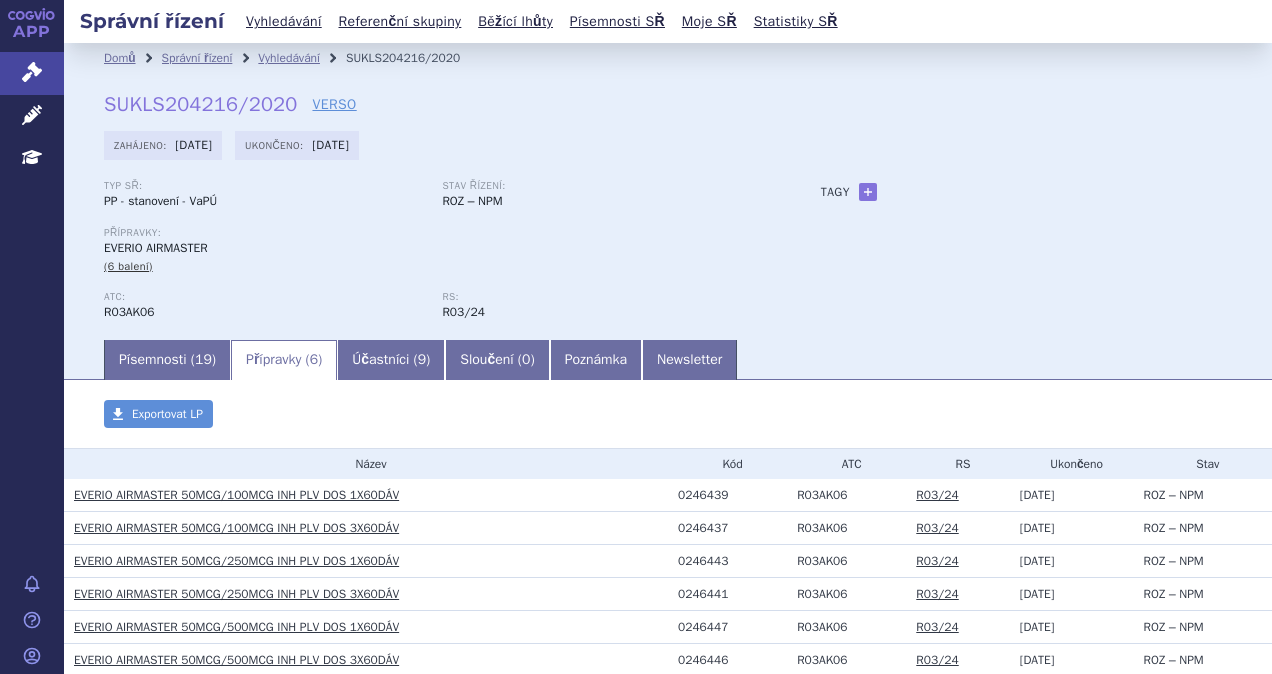 scroll, scrollTop: 0, scrollLeft: 0, axis: both 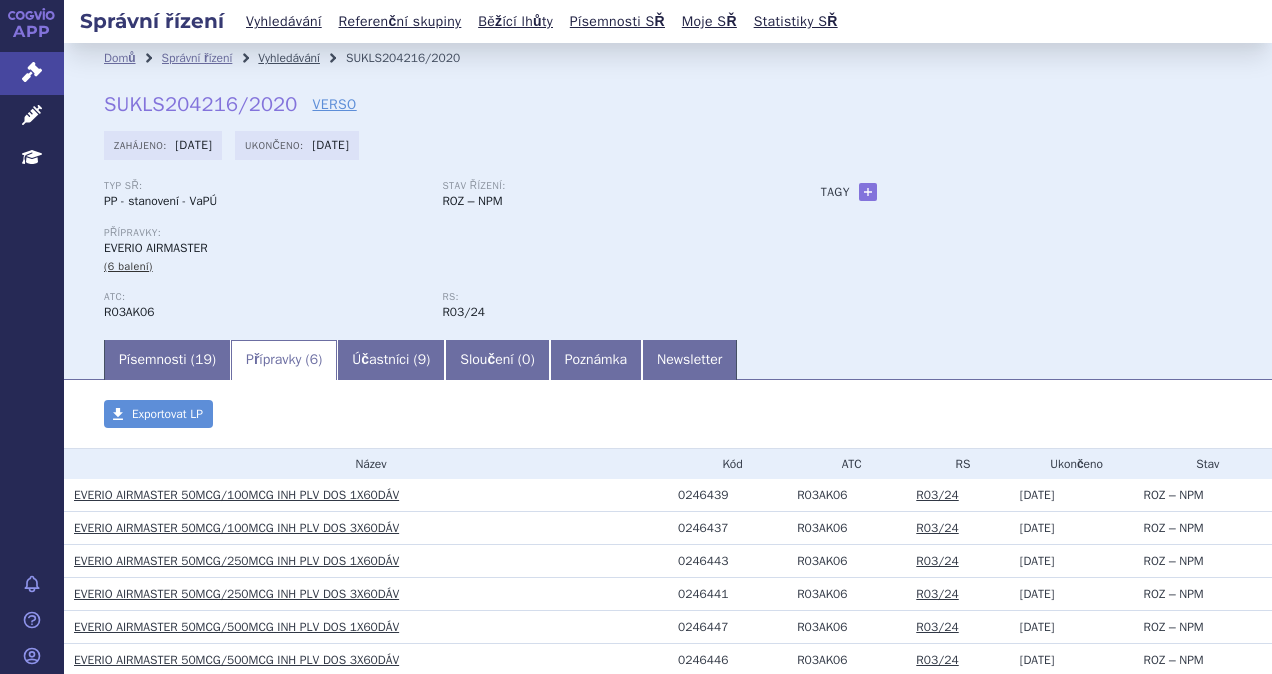 click on "Vyhledávání" at bounding box center [289, 58] 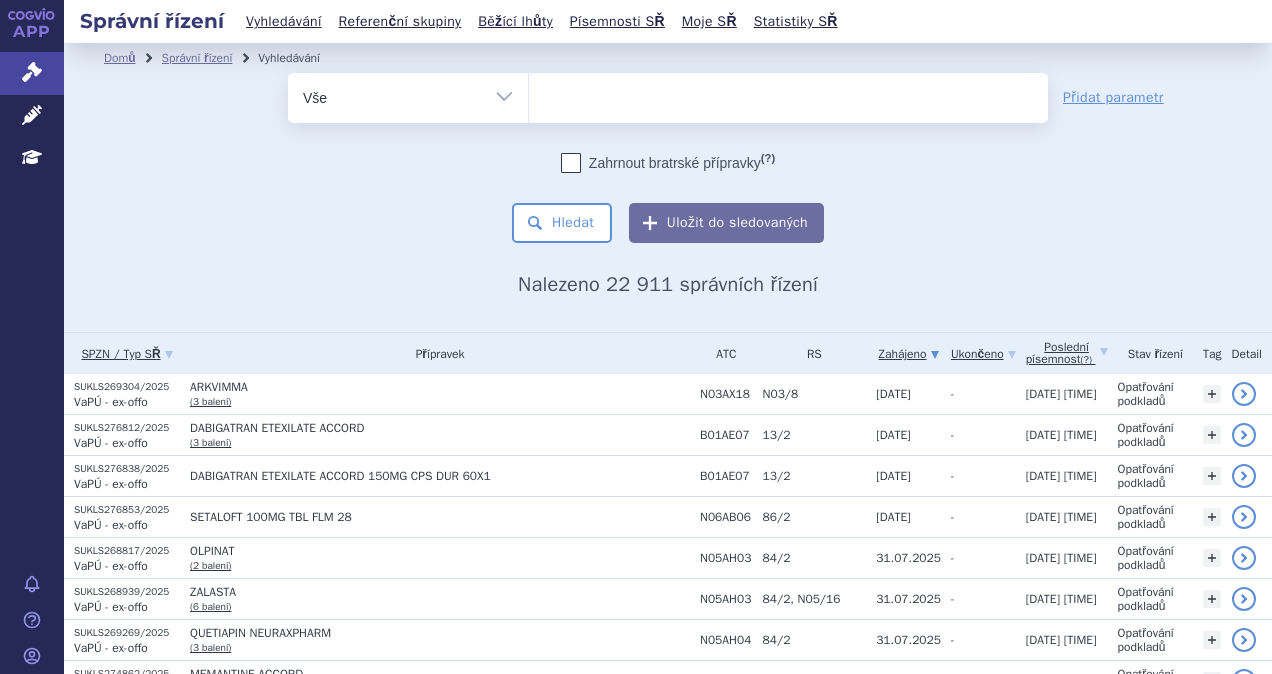 scroll, scrollTop: 0, scrollLeft: 0, axis: both 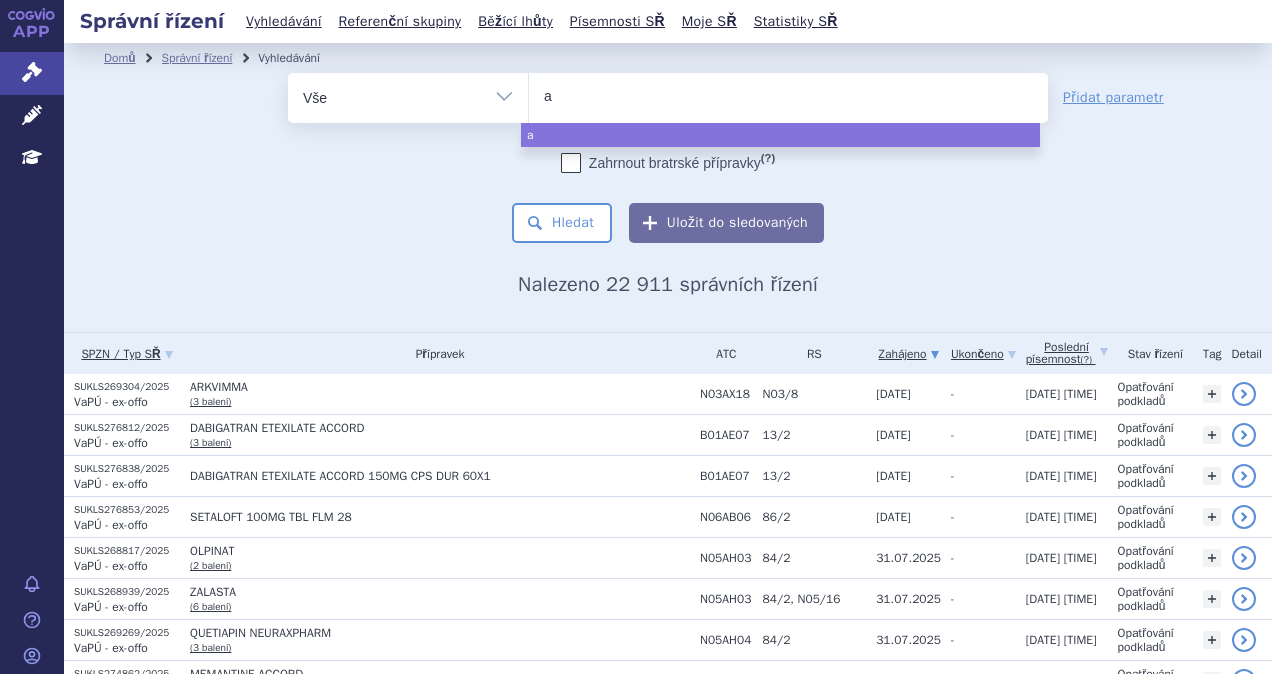 type on "as" 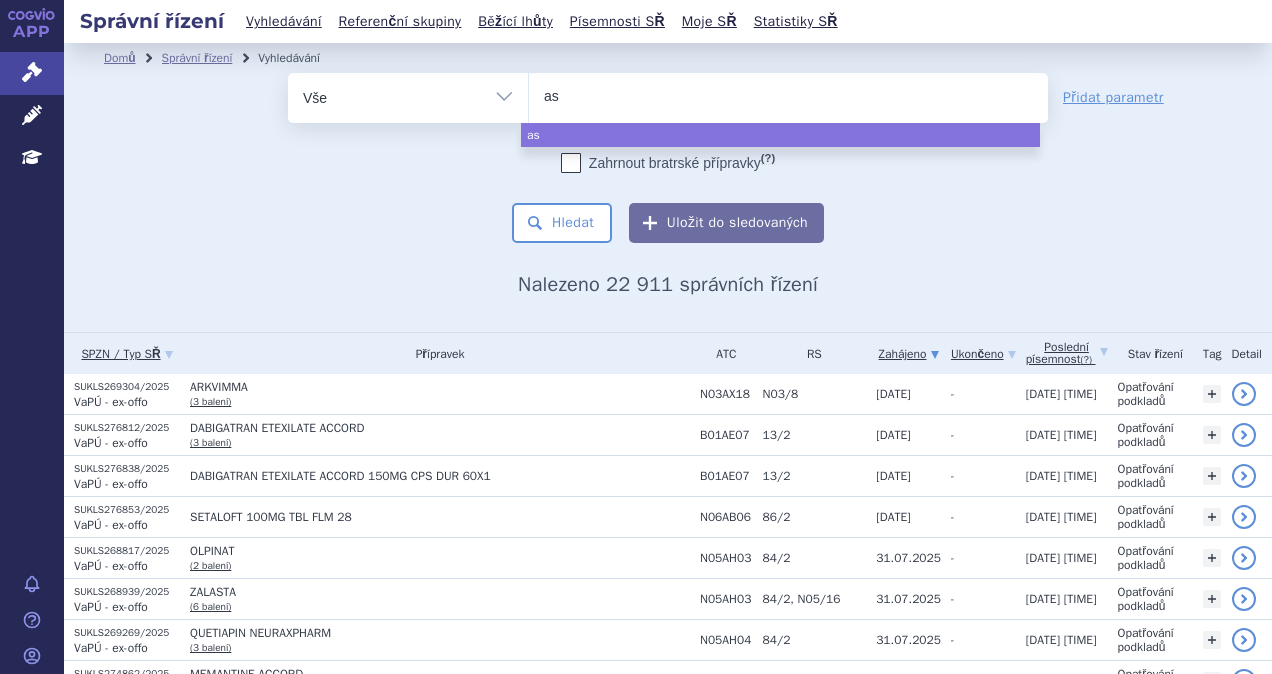 type on "ast" 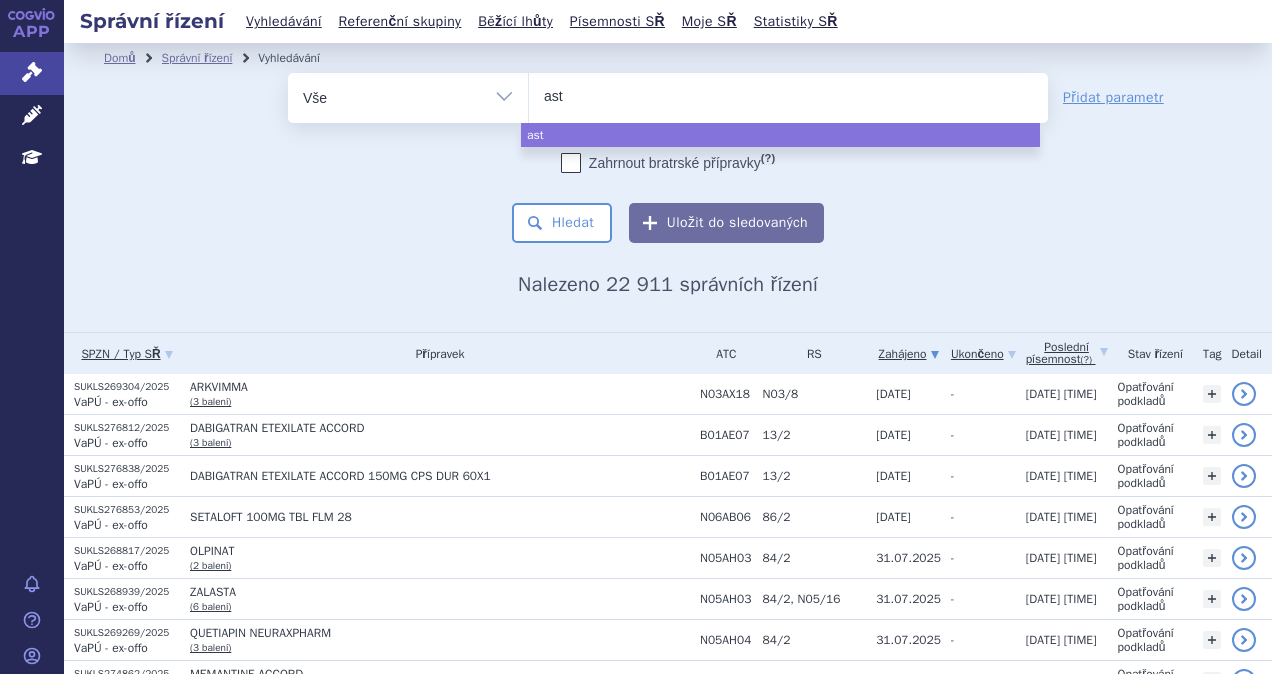 type on "astj" 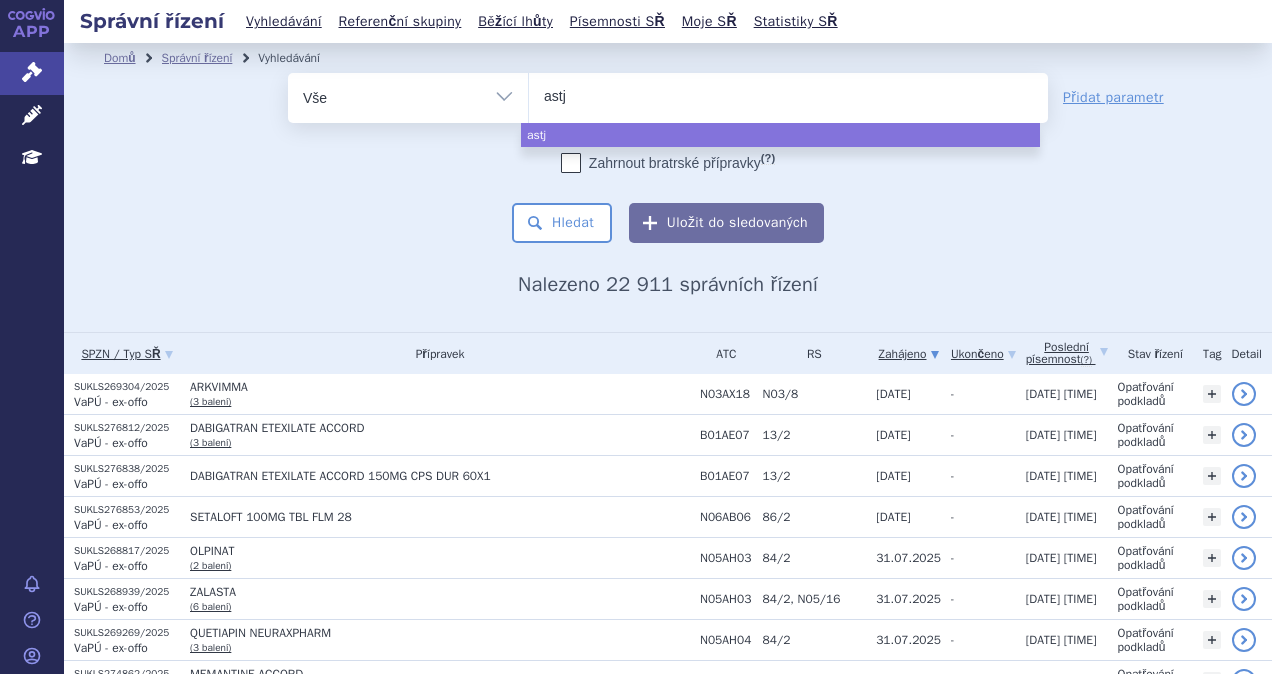 type on "ast" 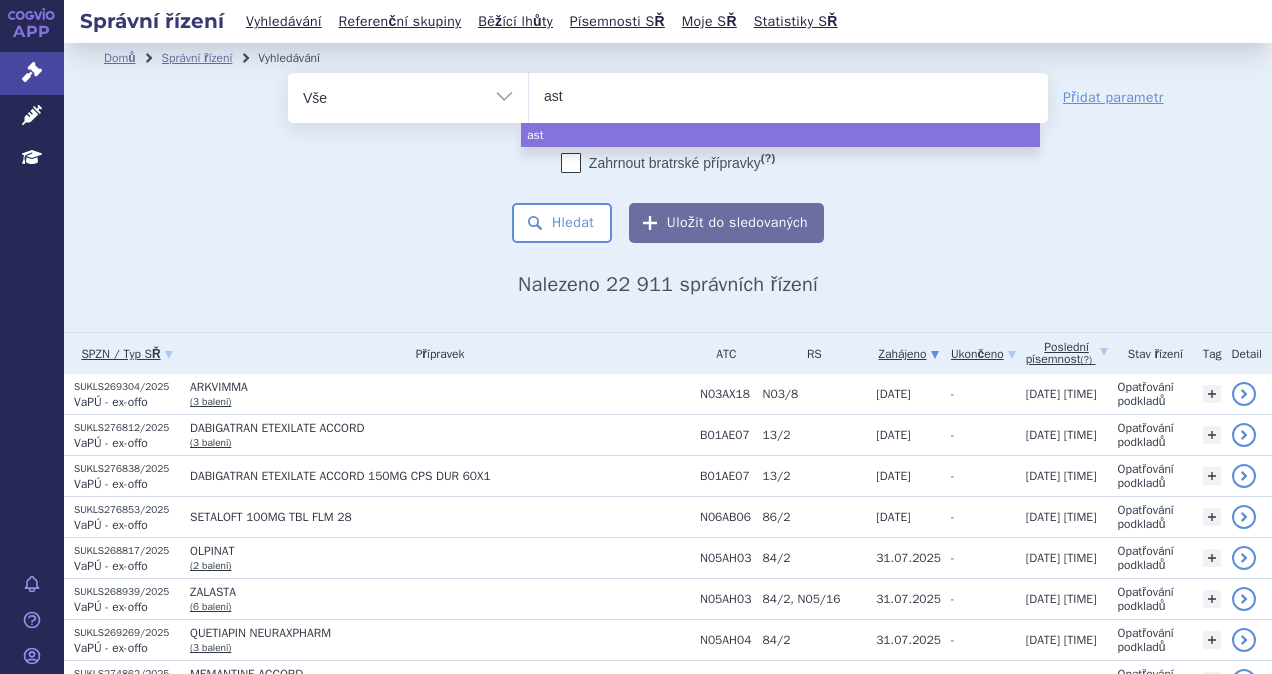 type on "as" 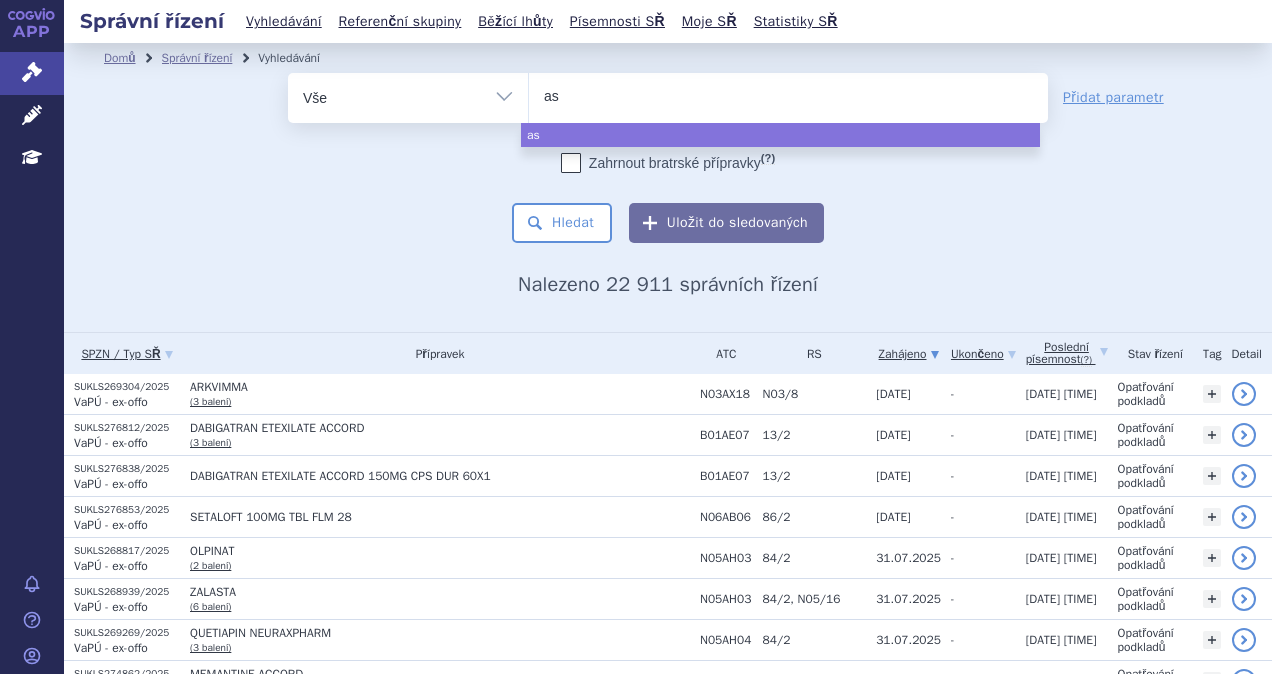 type on "a" 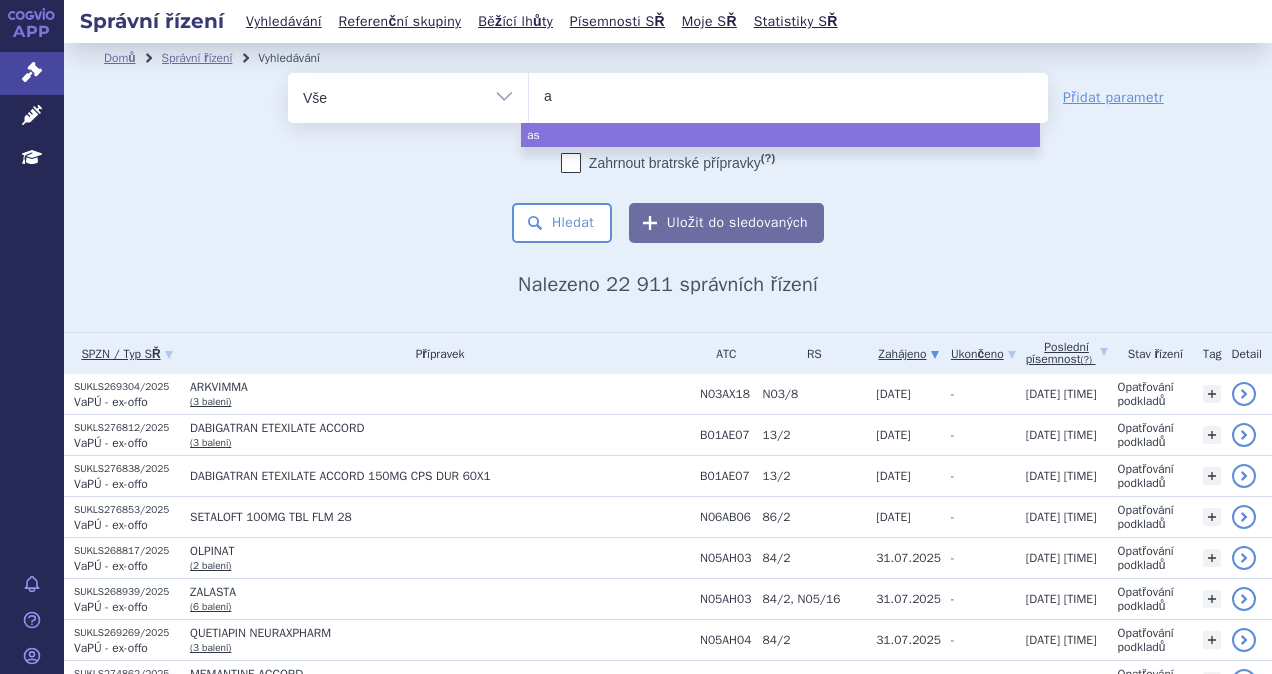 type 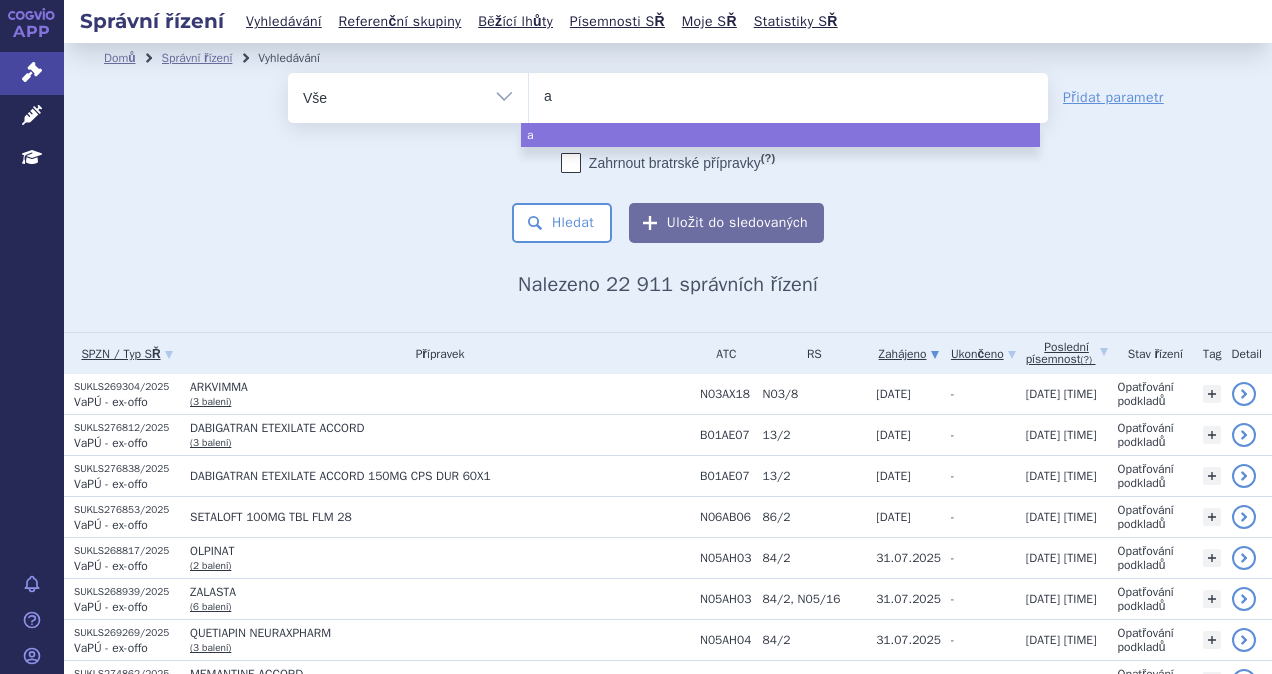 type on "as" 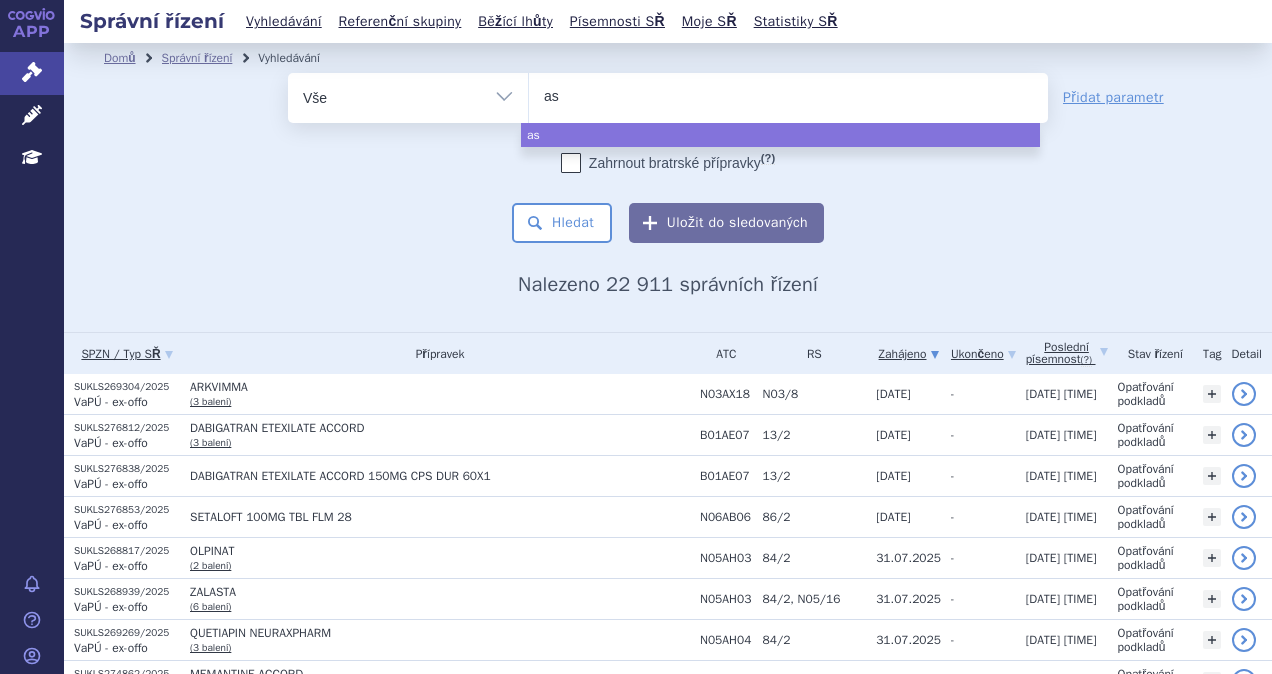 type on "ast" 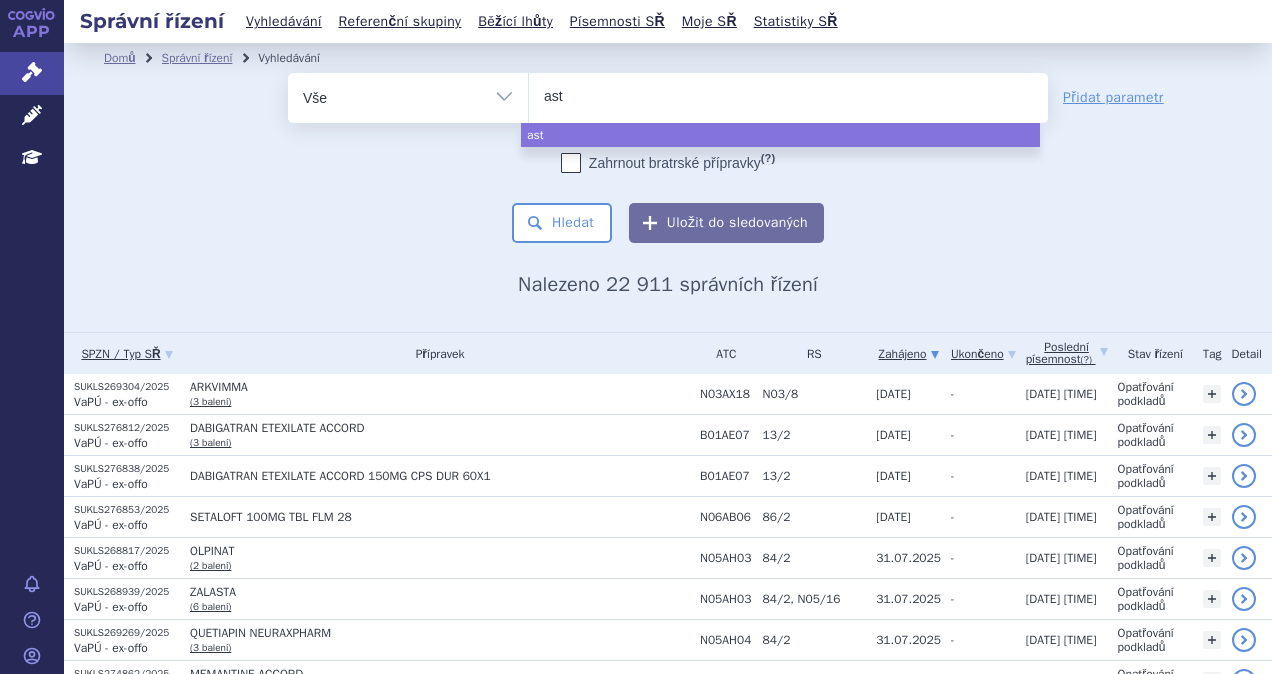 type on "asth" 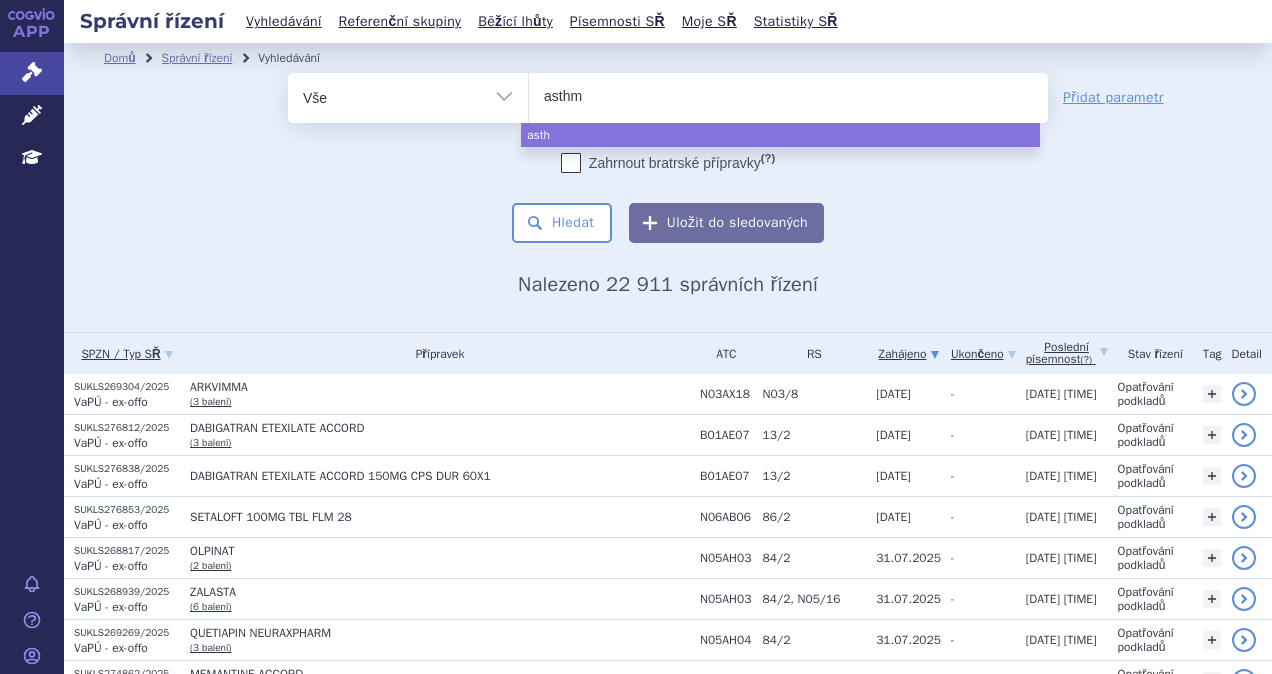 type on "asthme" 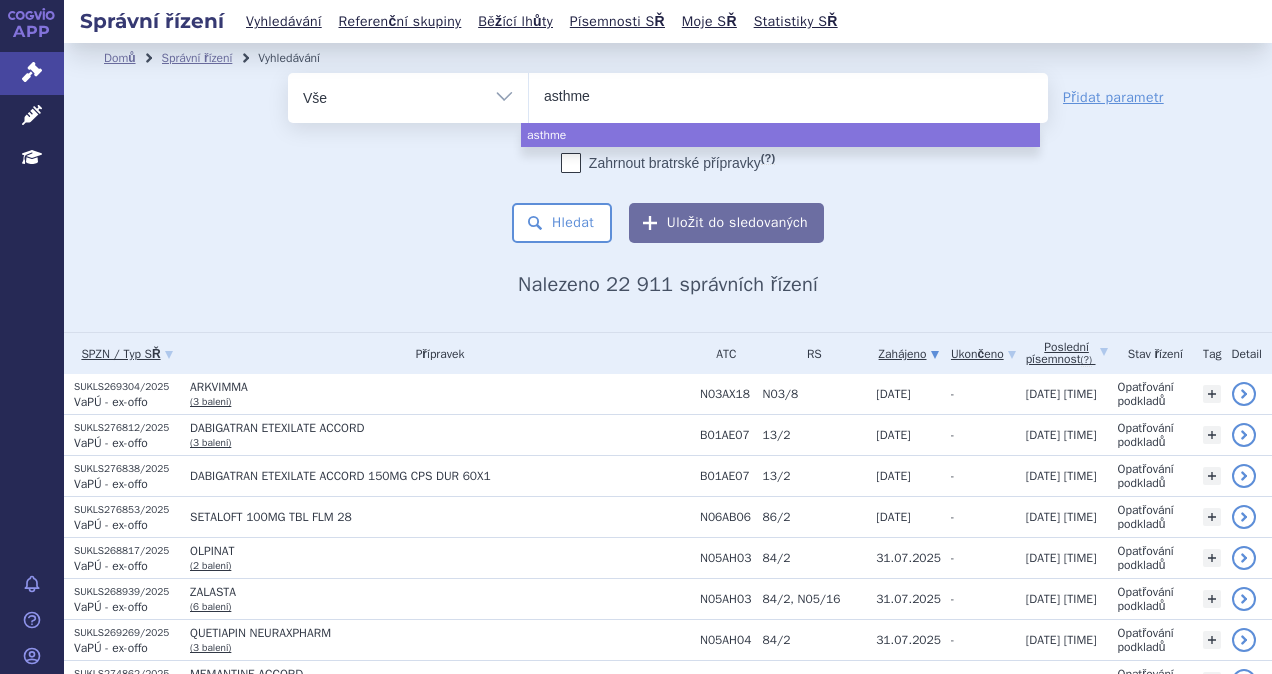 type on "asthmex" 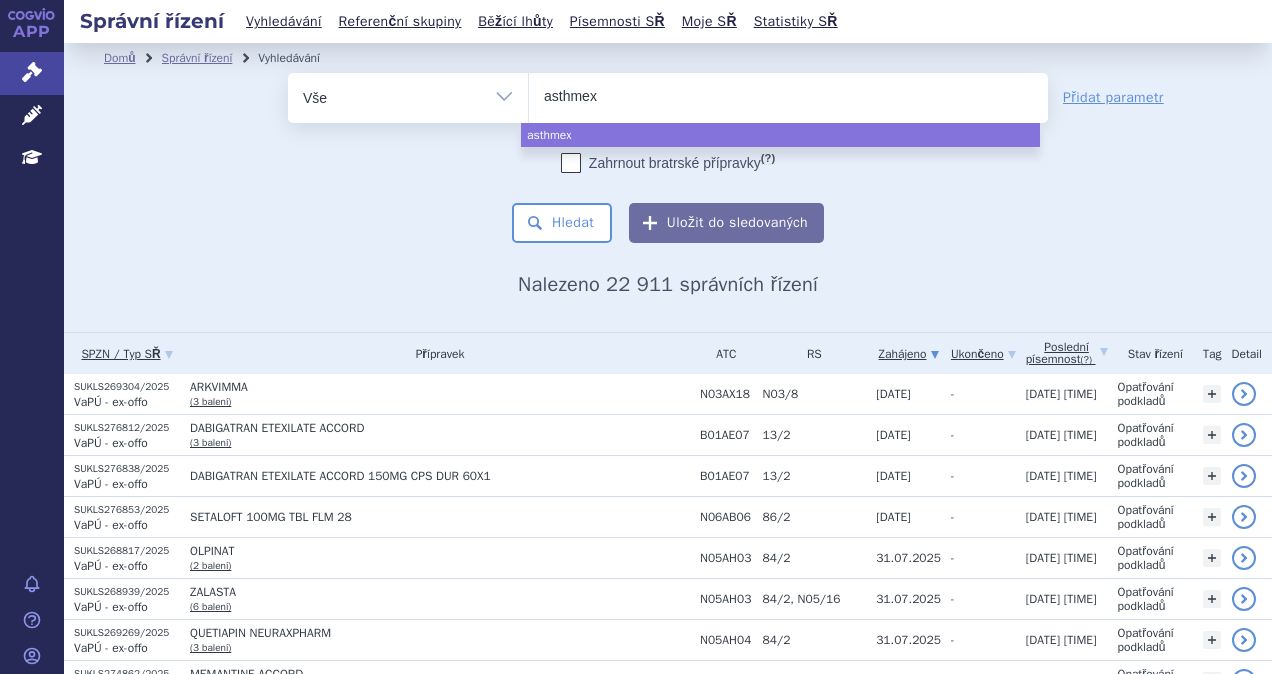 select on "asthmex" 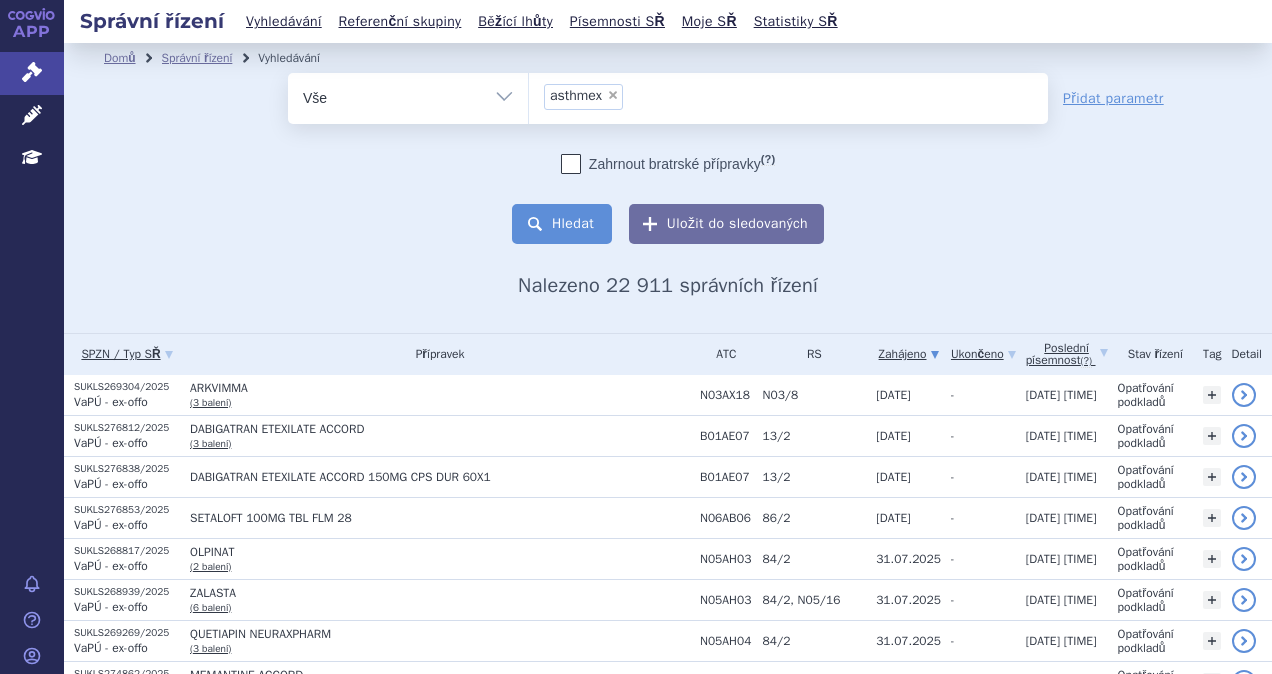 click on "Hledat" at bounding box center [562, 224] 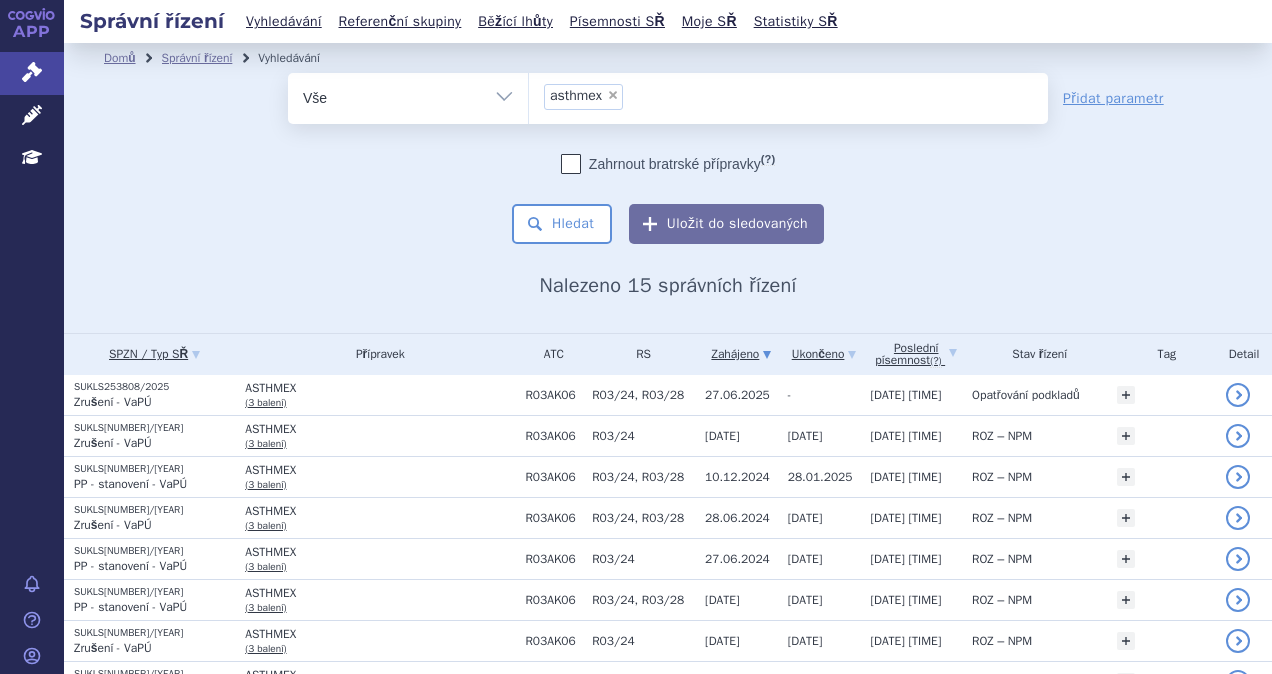 scroll, scrollTop: 0, scrollLeft: 0, axis: both 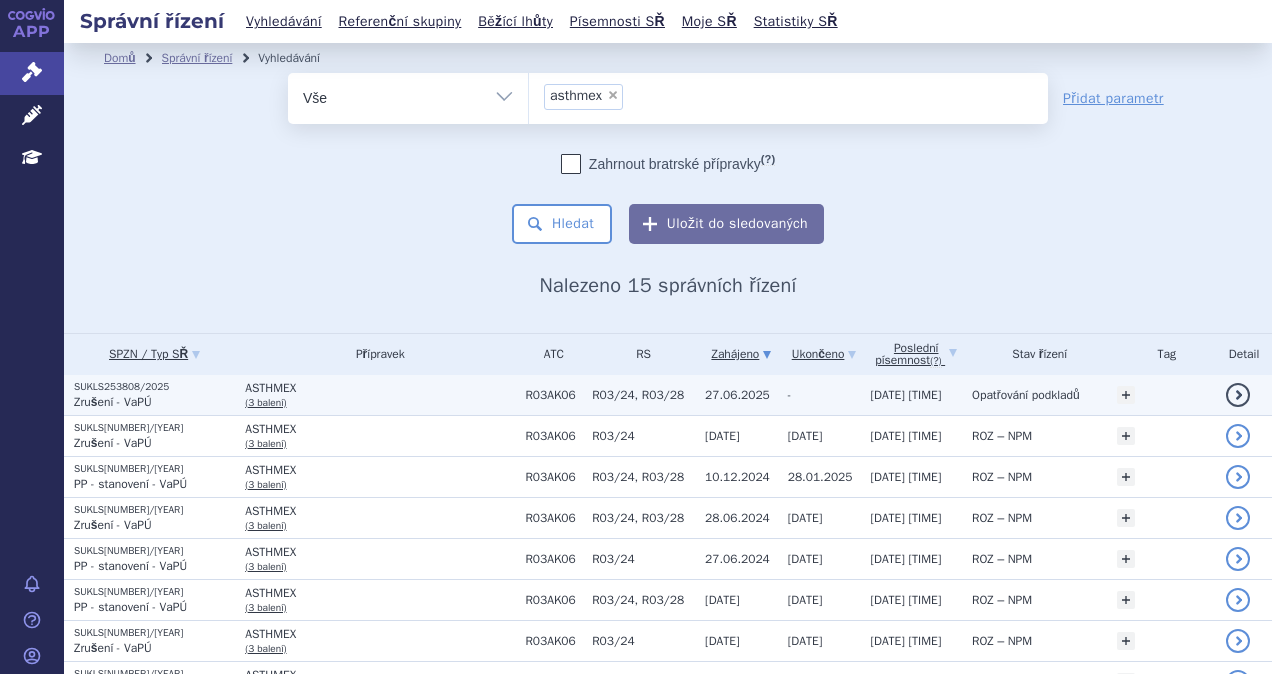 click on "ASTHMEX" at bounding box center [380, 388] 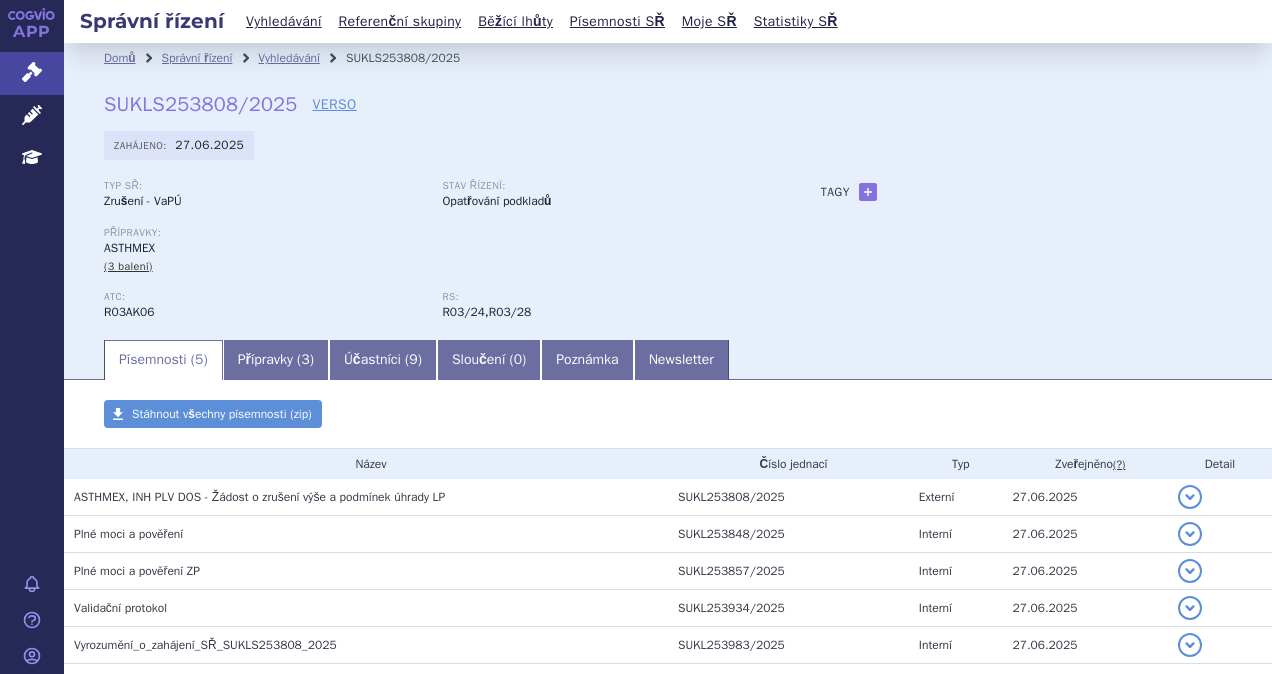 scroll, scrollTop: 0, scrollLeft: 0, axis: both 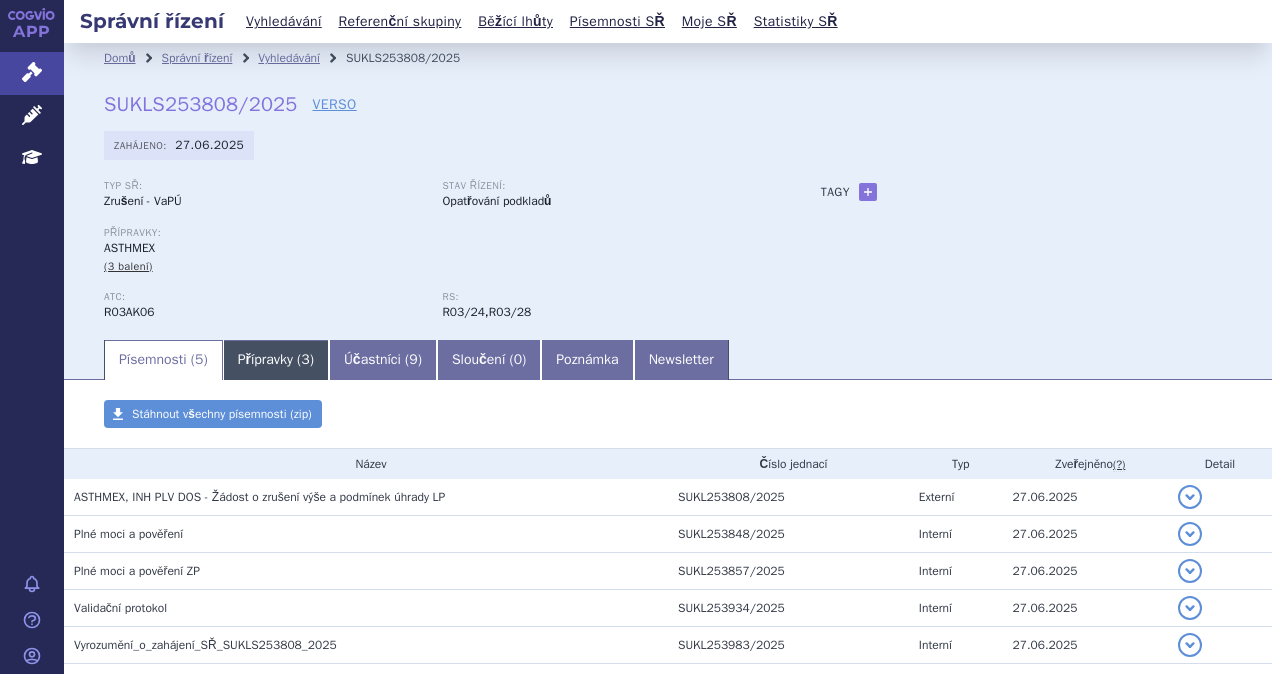 click on "Přípravky ( 3 )" at bounding box center [276, 360] 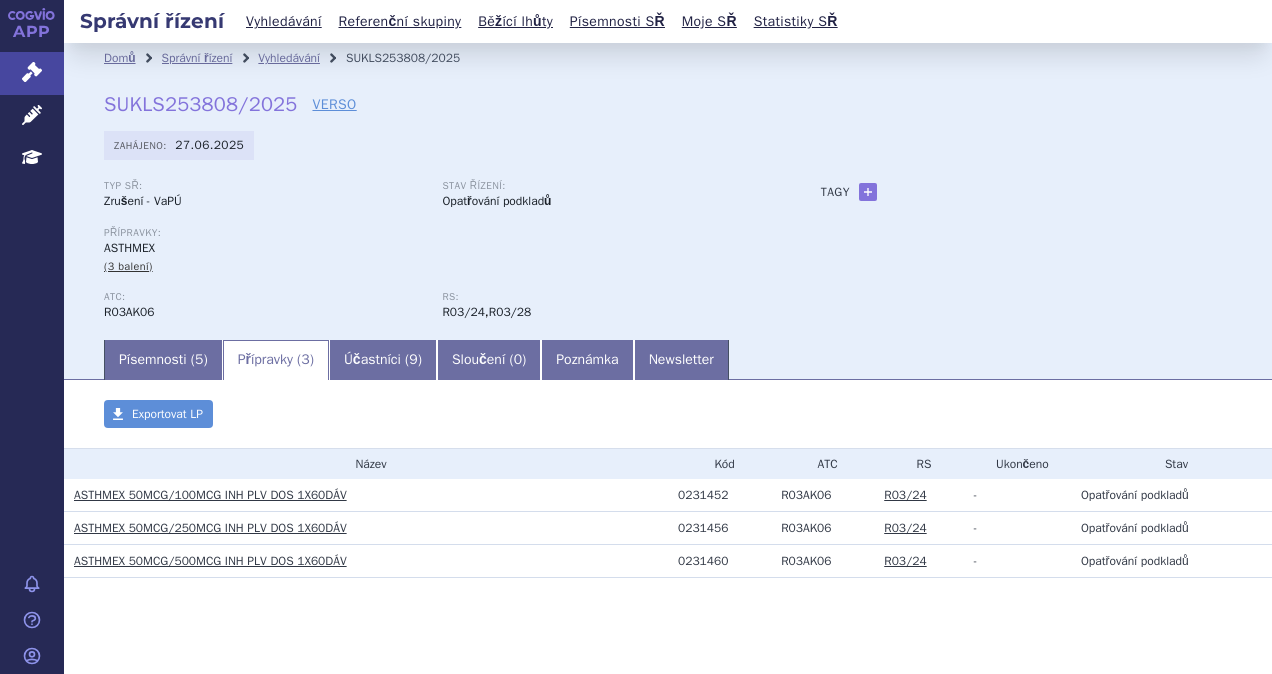 click on "ASTHMEX 50MCG/100MCG INH PLV DOS 1X60DÁV" at bounding box center [210, 495] 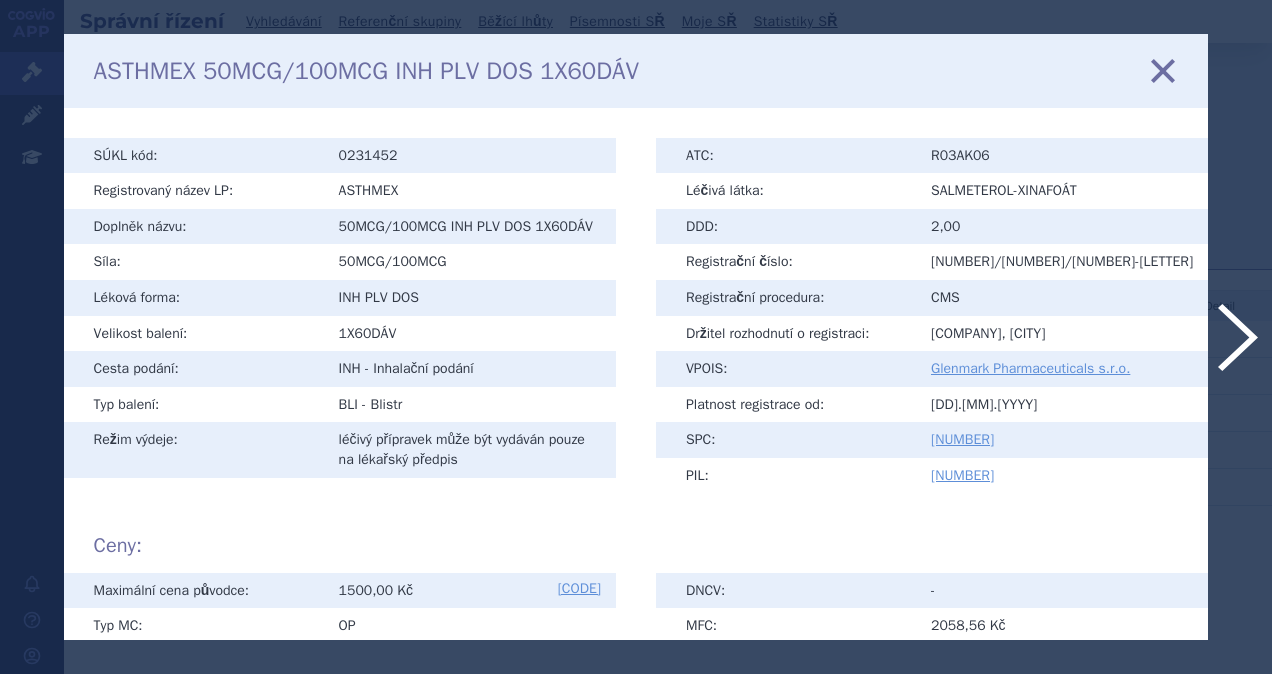 scroll, scrollTop: 0, scrollLeft: 0, axis: both 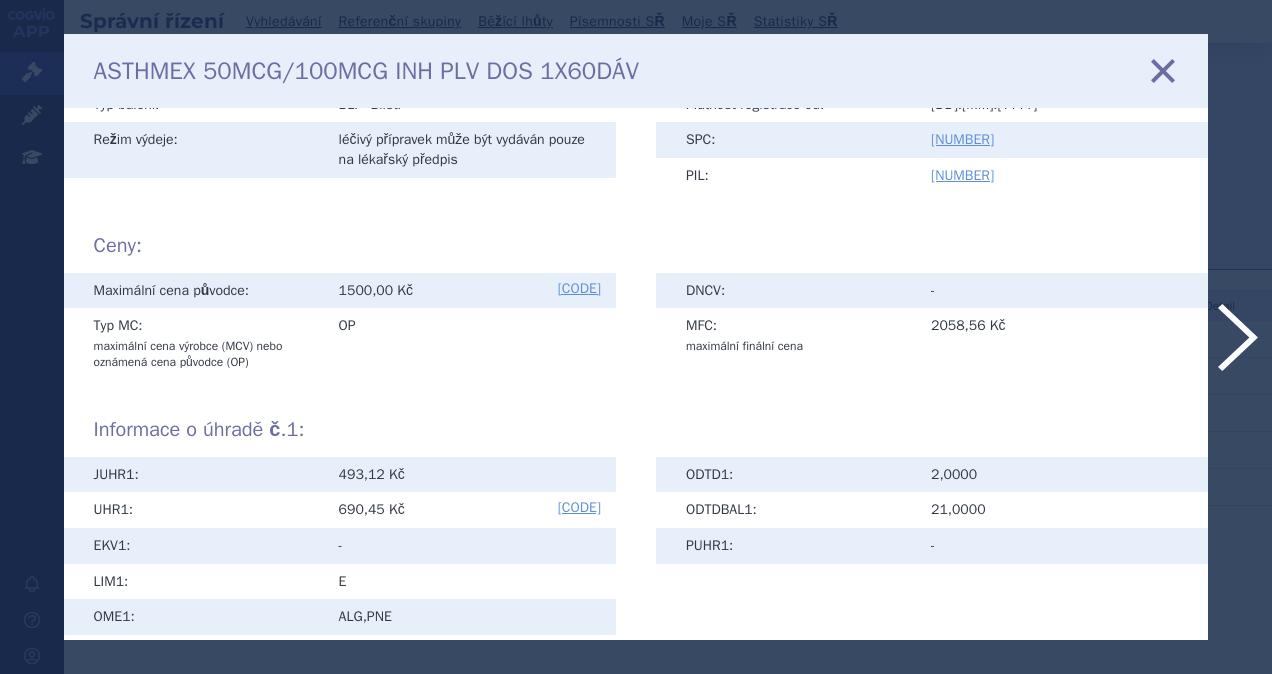 click at bounding box center (1163, 70) 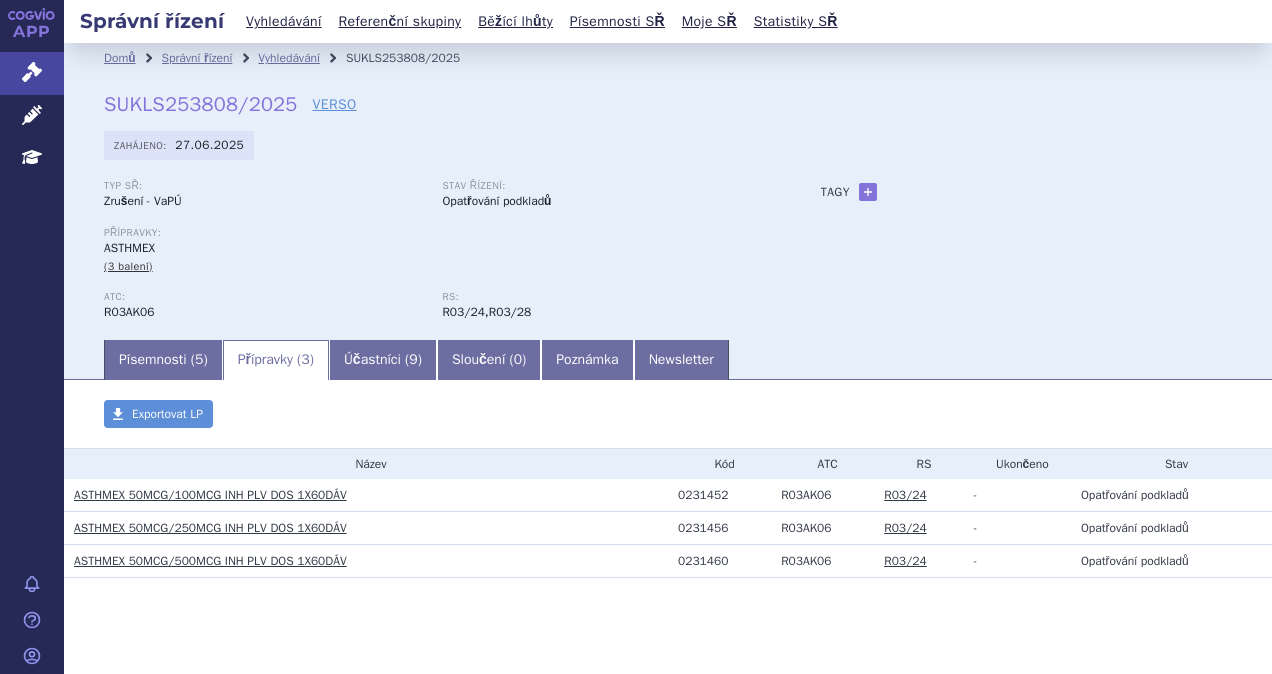 scroll, scrollTop: 0, scrollLeft: 0, axis: both 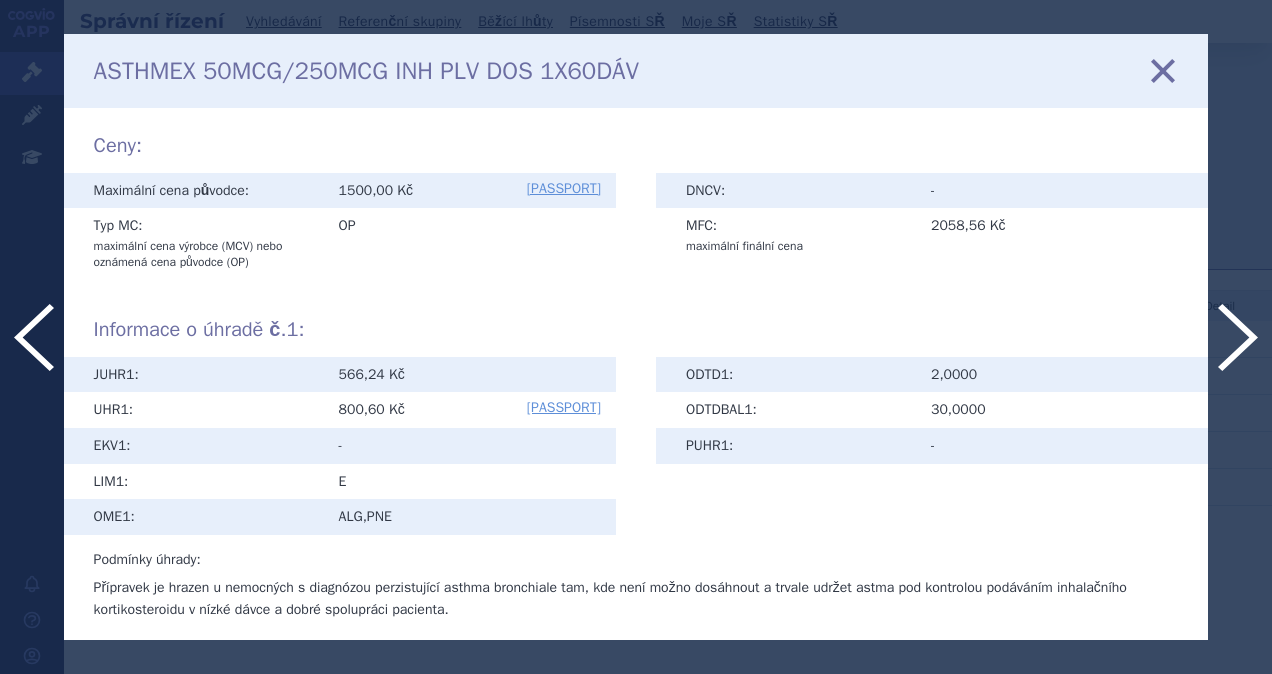 click at bounding box center [1163, 70] 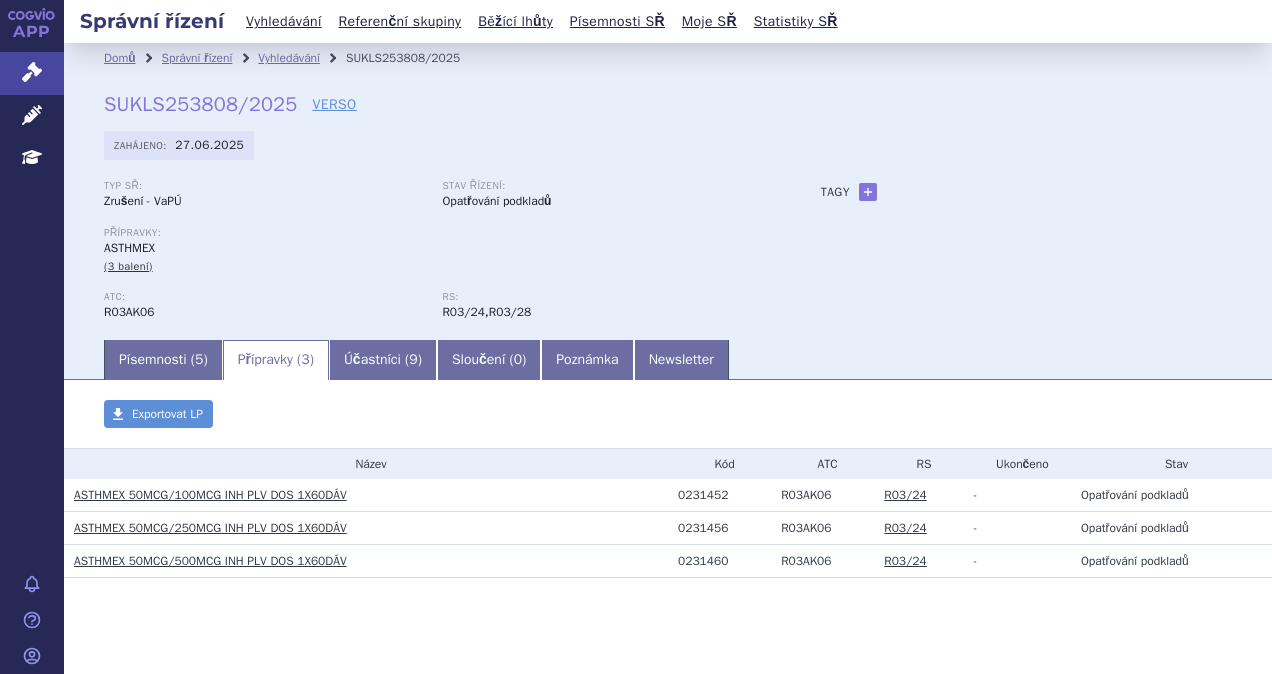scroll, scrollTop: 0, scrollLeft: 0, axis: both 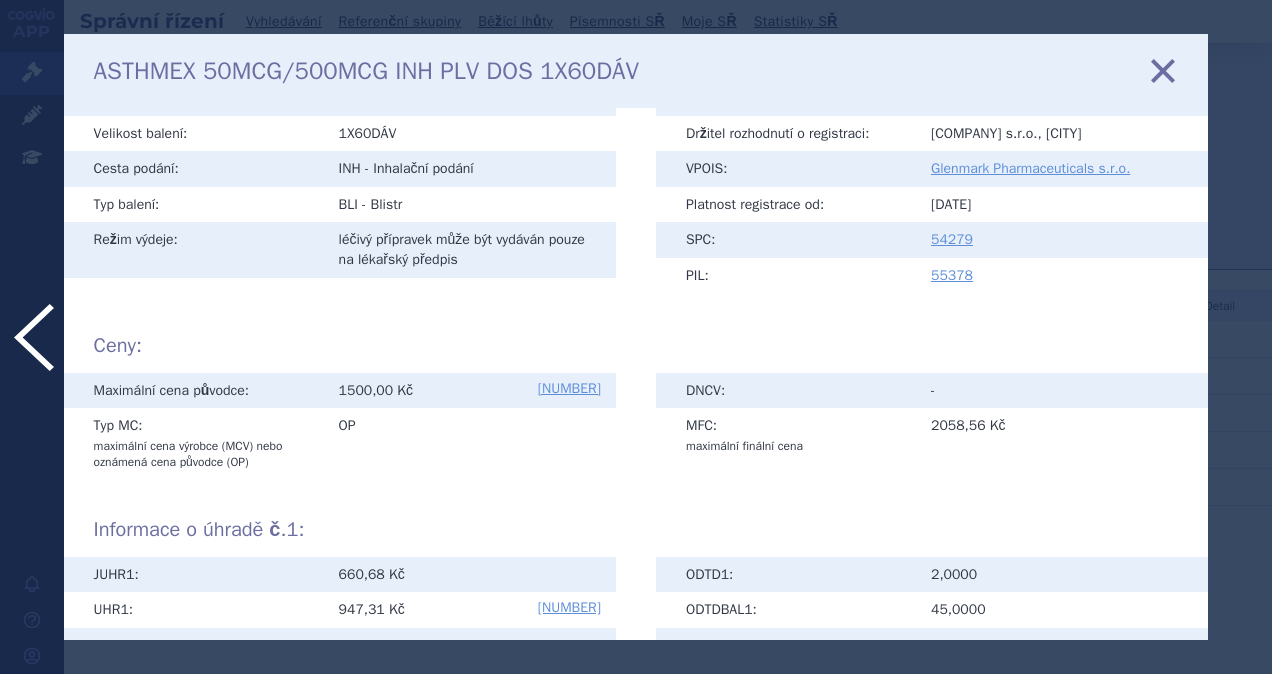 click at bounding box center [1163, 70] 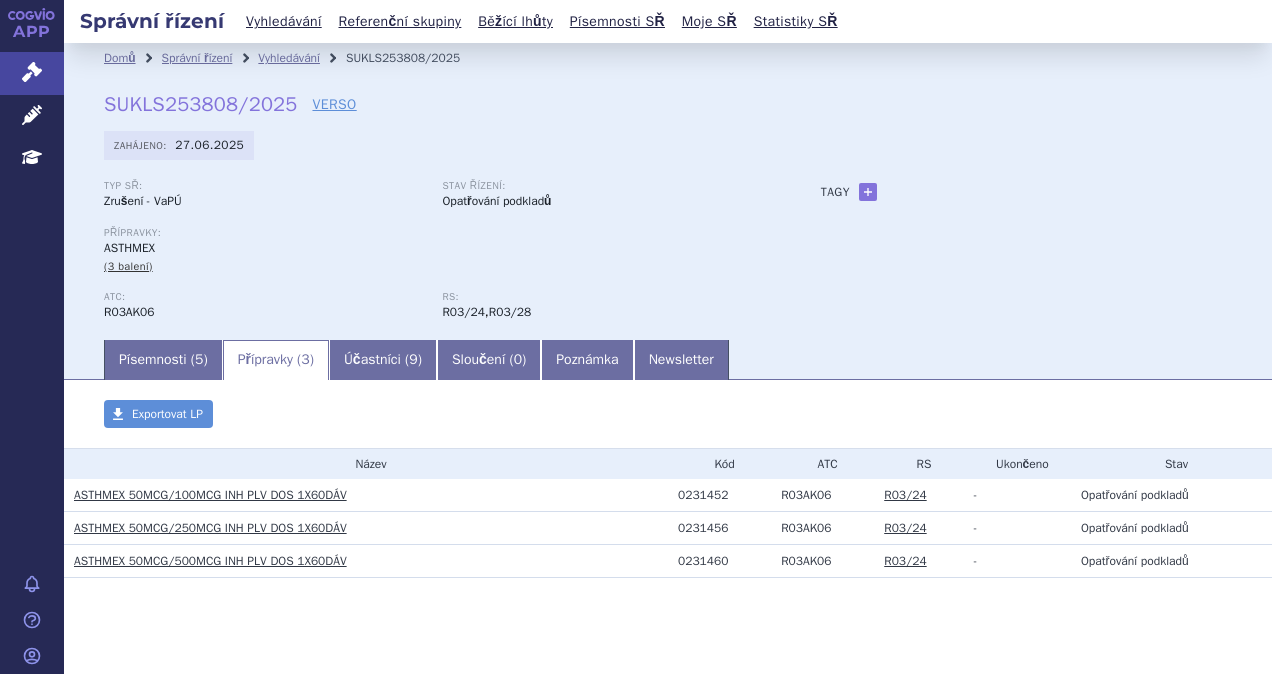 scroll, scrollTop: 0, scrollLeft: 0, axis: both 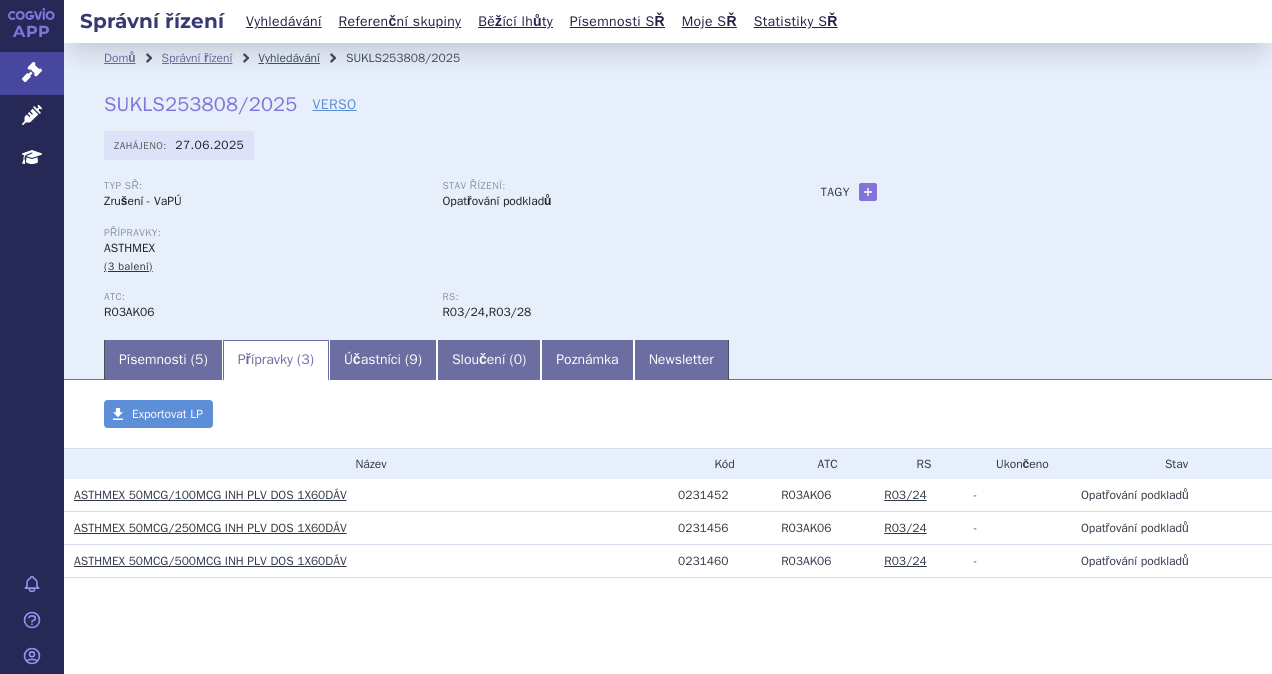 click on "Vyhledávání" at bounding box center [289, 58] 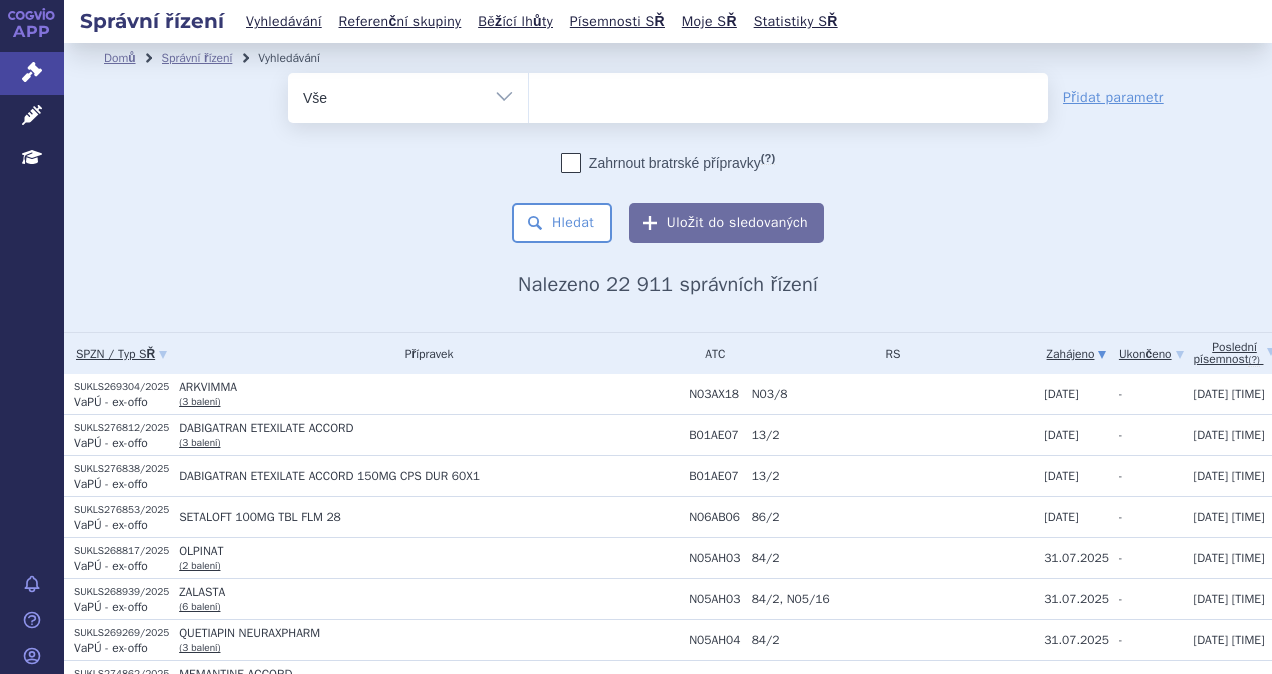 scroll, scrollTop: 0, scrollLeft: 0, axis: both 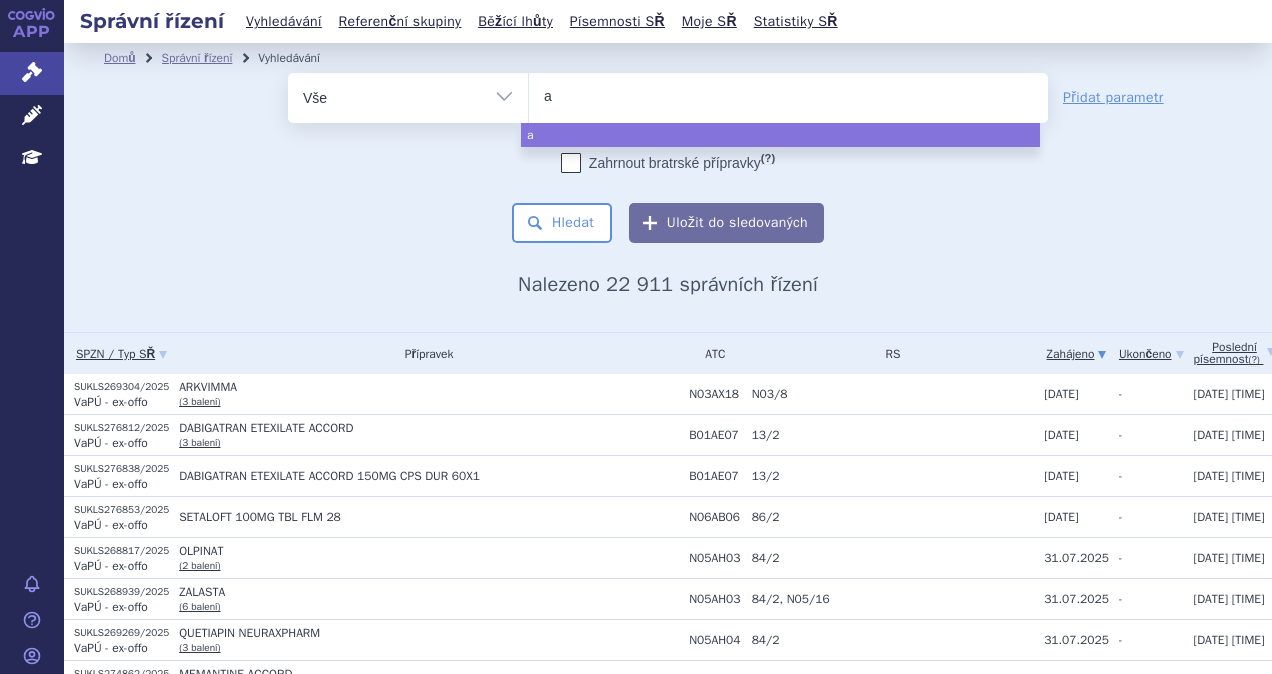 type on "ai" 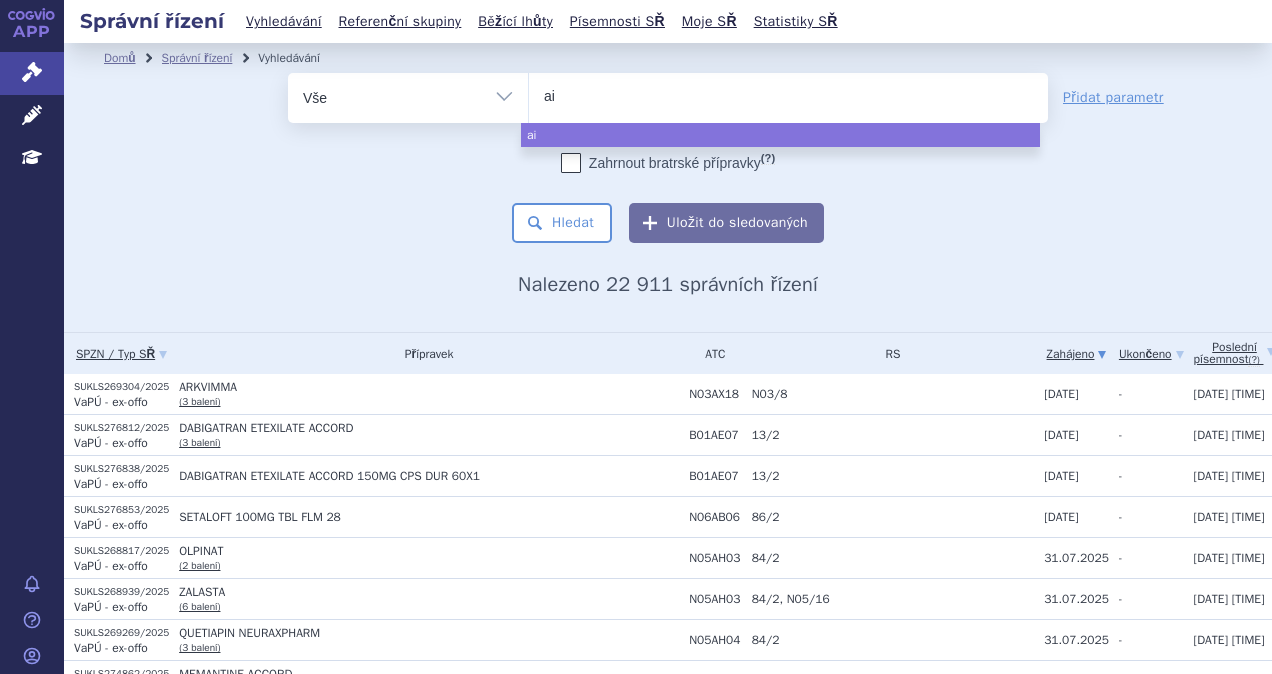 type on "air" 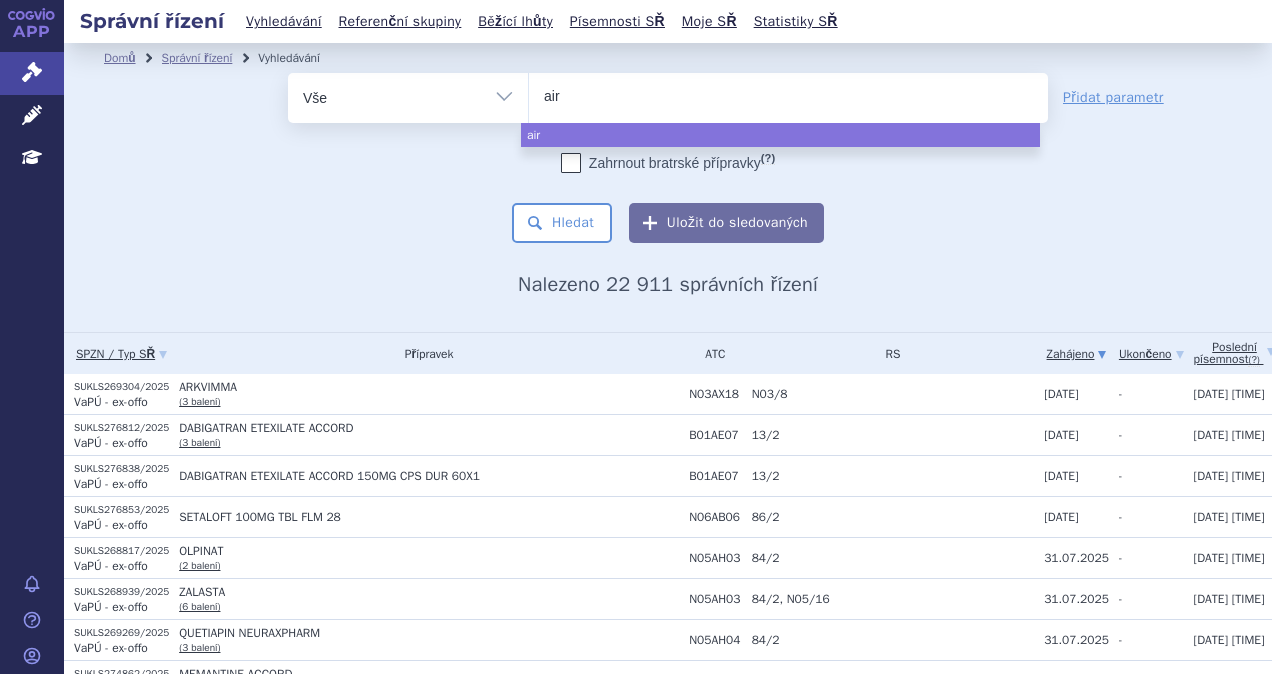 type on "airf" 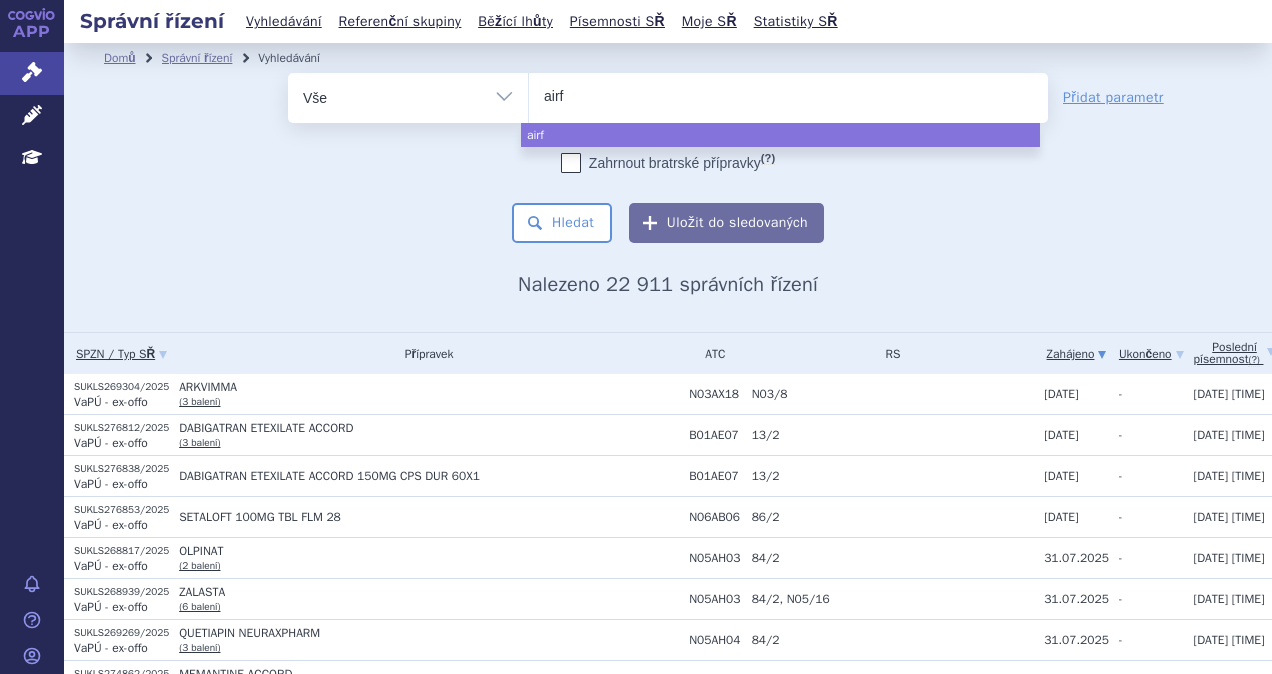 type on "airfl" 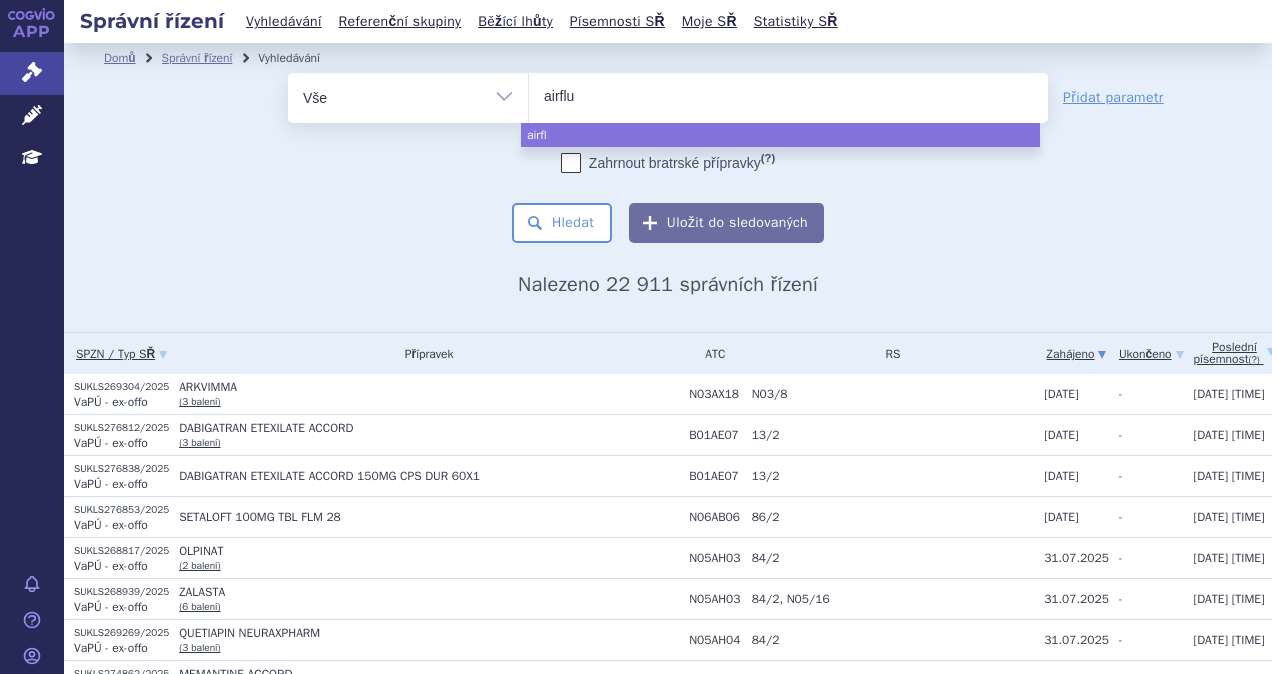 type on "airflus" 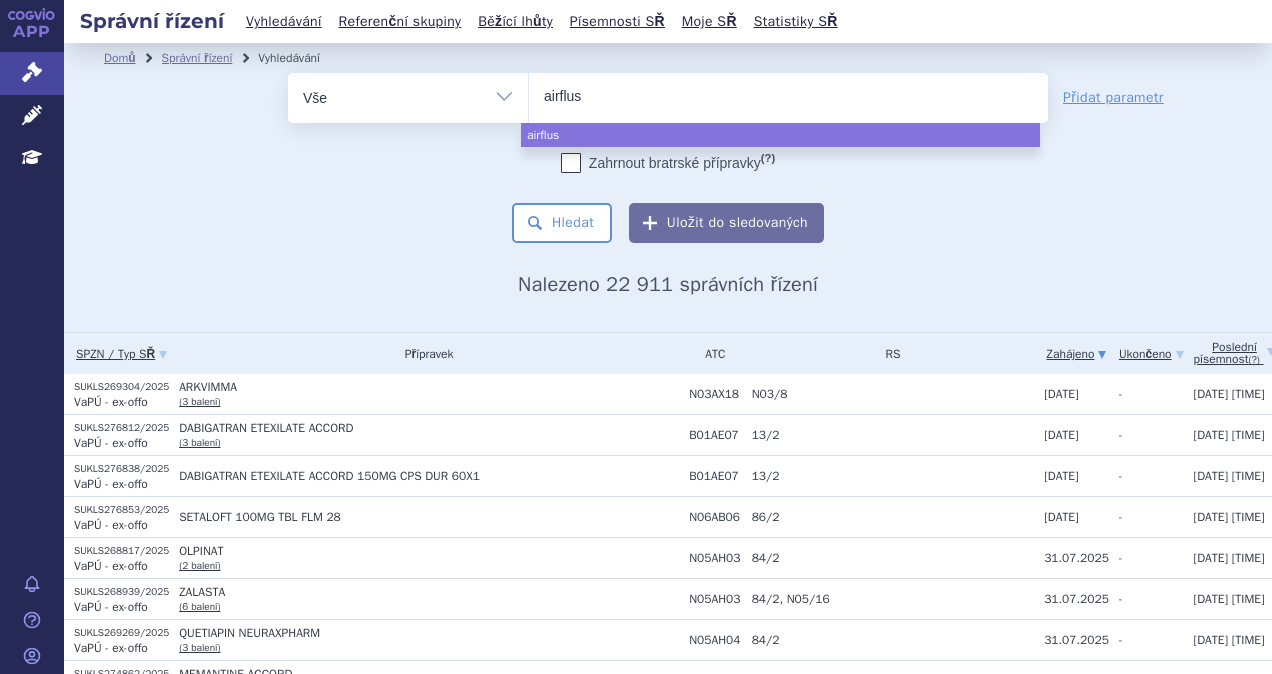 type on "airflusa" 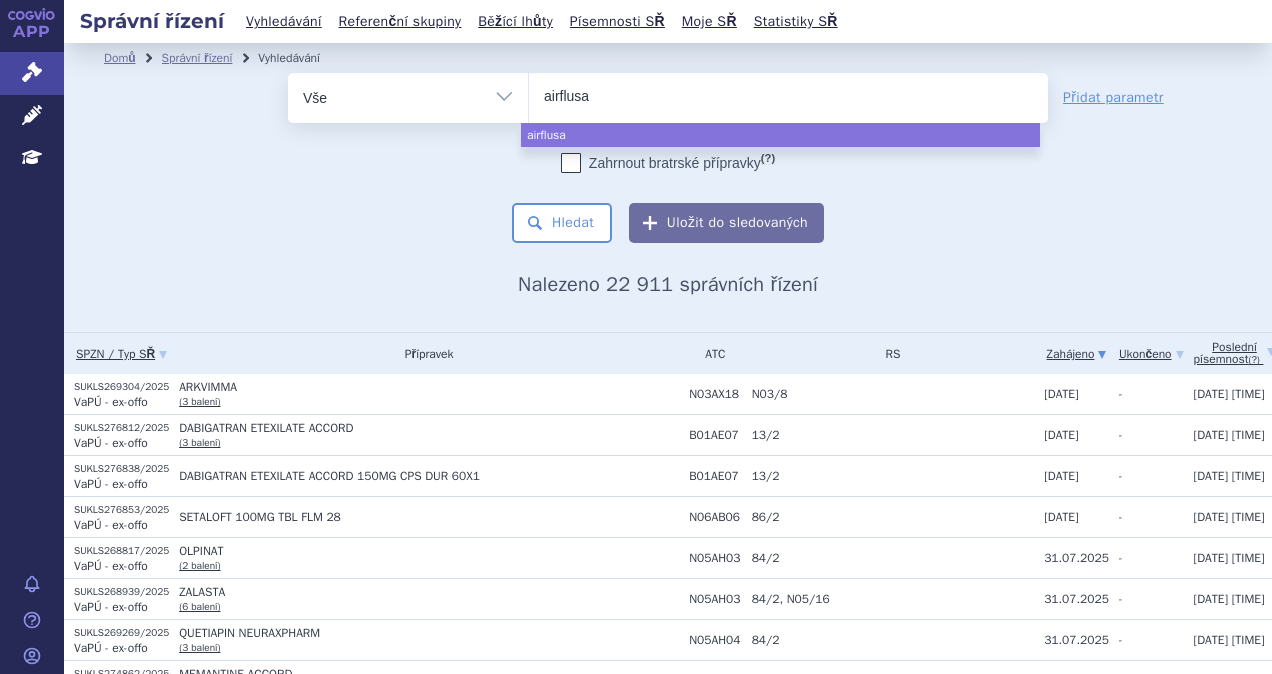 type on "airflusan" 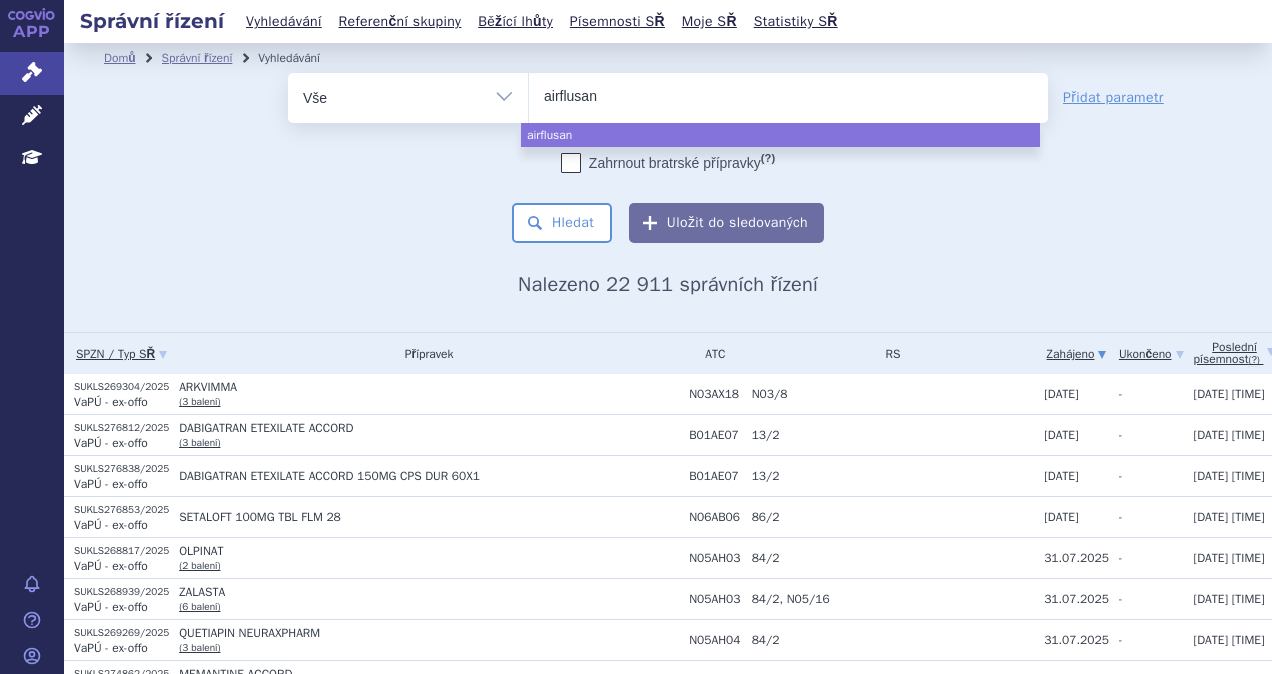 select on "airflusan" 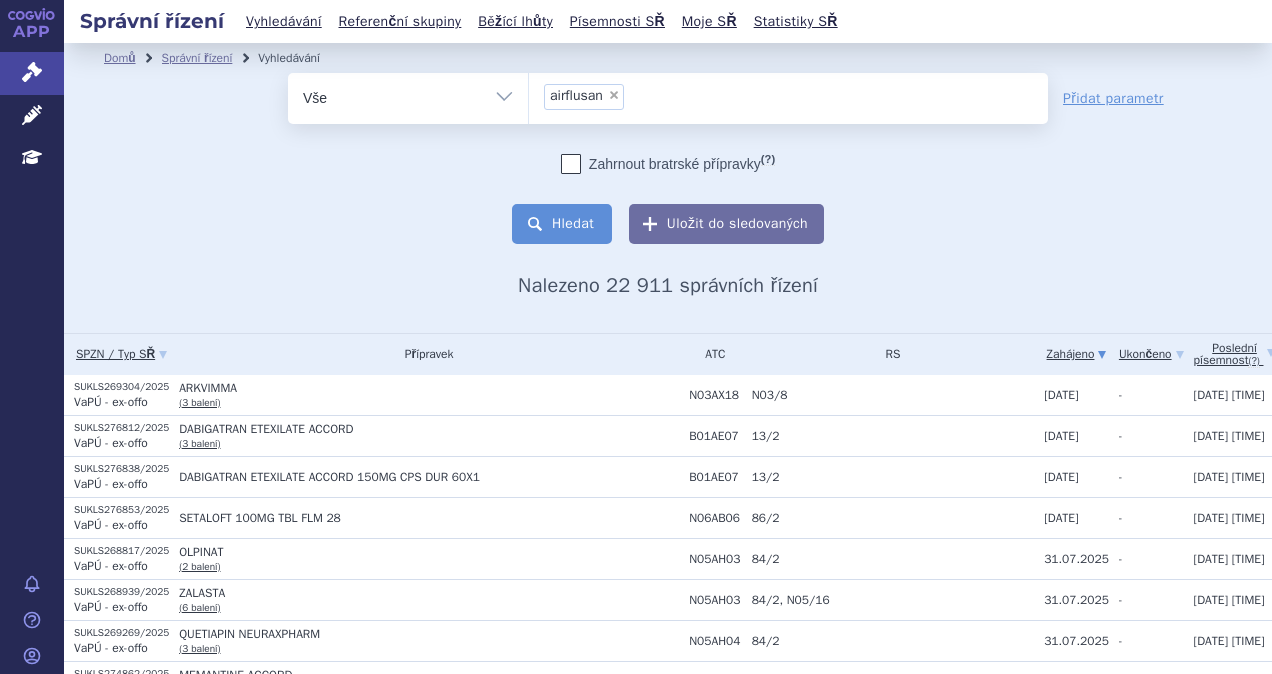 click on "Hledat" at bounding box center (562, 224) 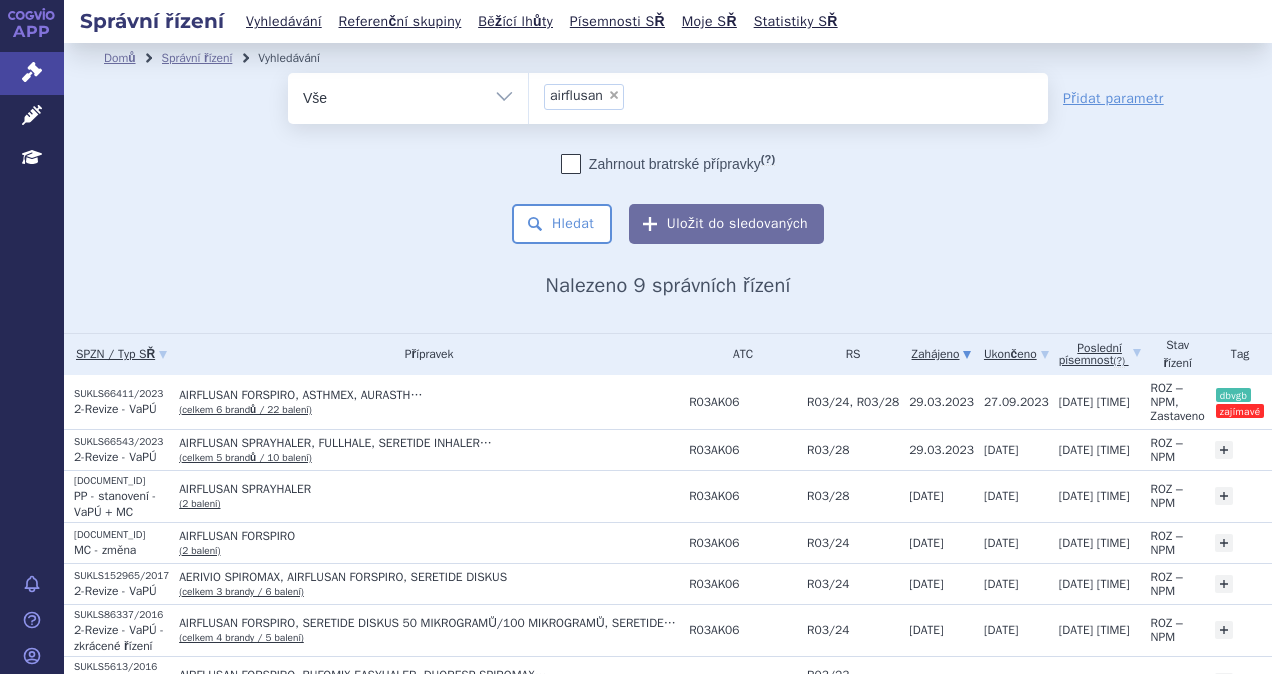 scroll, scrollTop: 0, scrollLeft: 0, axis: both 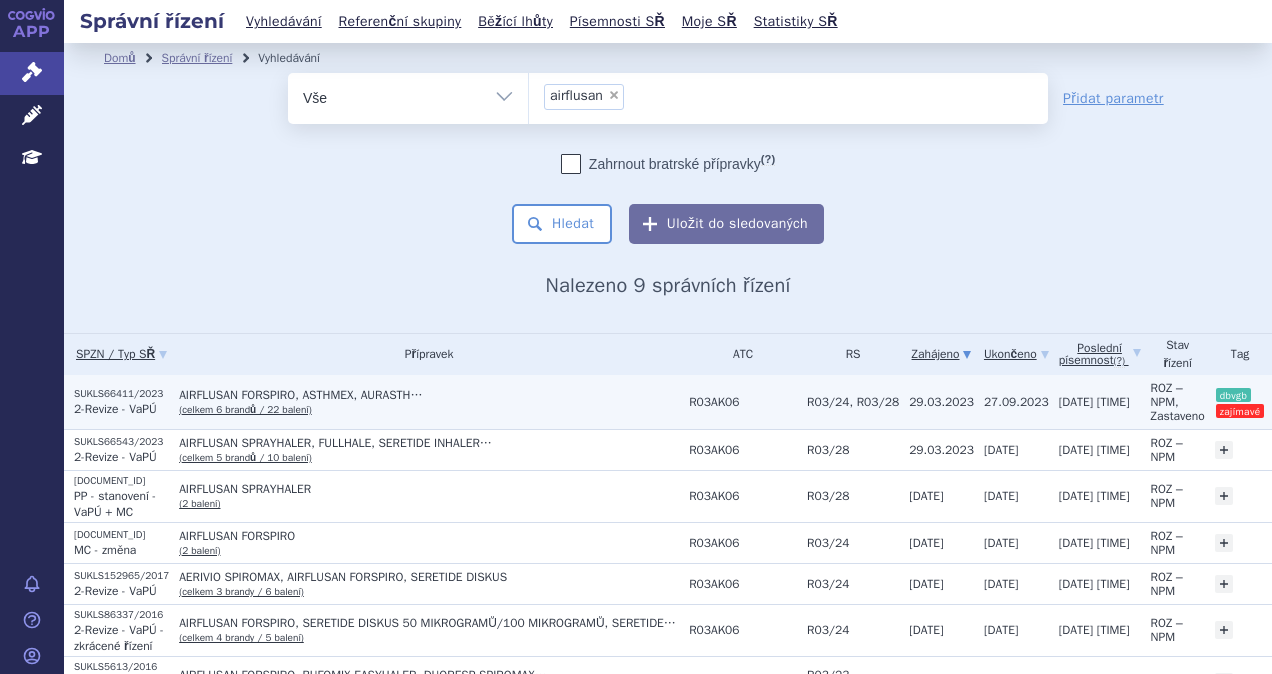 click on "AIRFLUSAN FORSPIRO, ASTHMEX, AURASTH…" at bounding box center (429, 395) 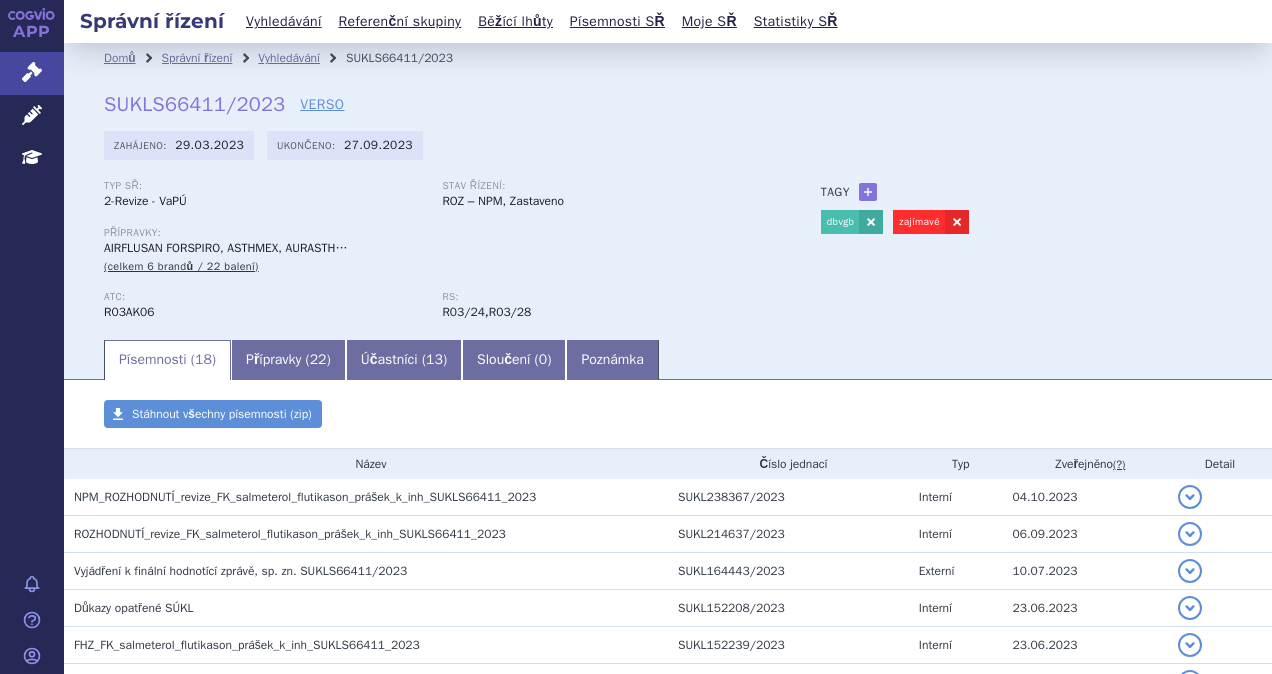 scroll, scrollTop: 0, scrollLeft: 0, axis: both 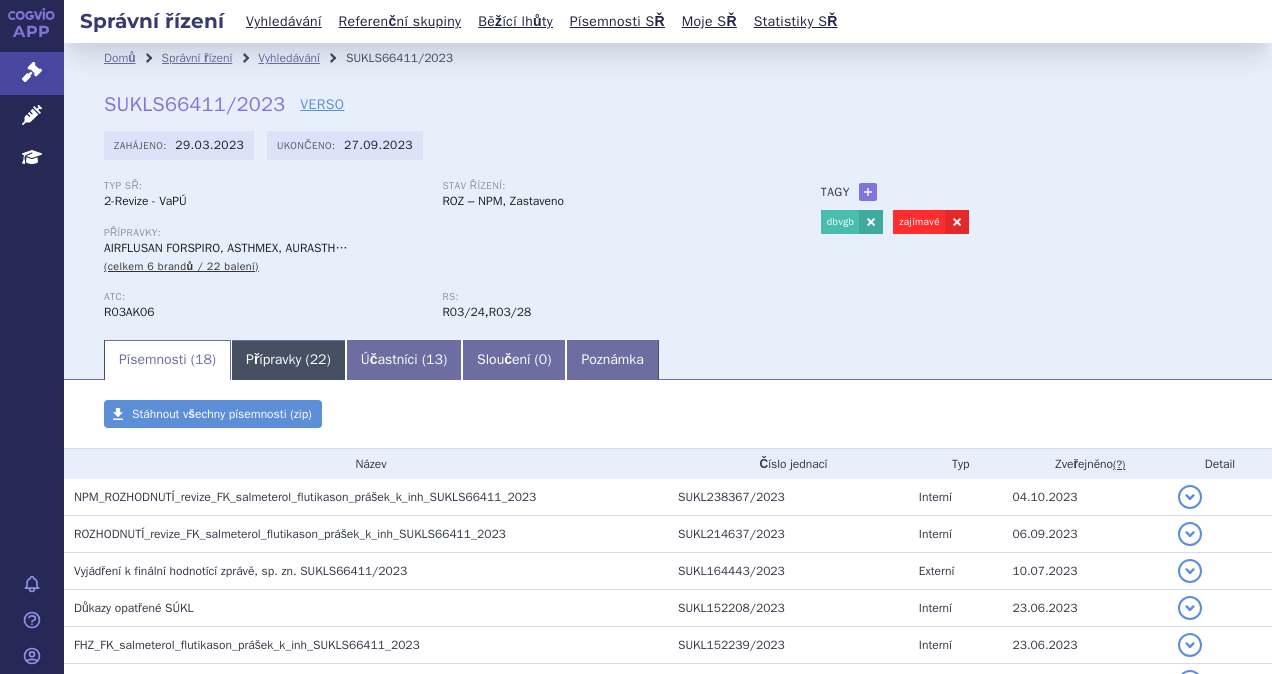 click on "Přípravky ( 22 )" at bounding box center [288, 360] 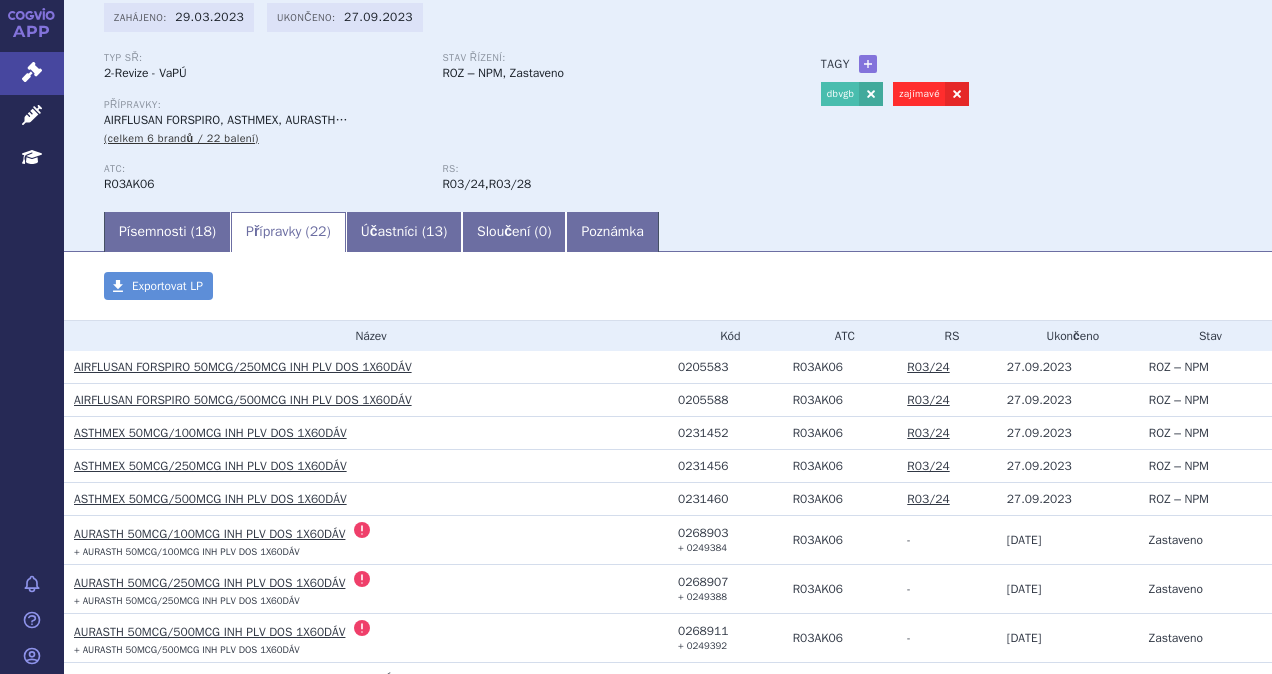 scroll, scrollTop: 200, scrollLeft: 0, axis: vertical 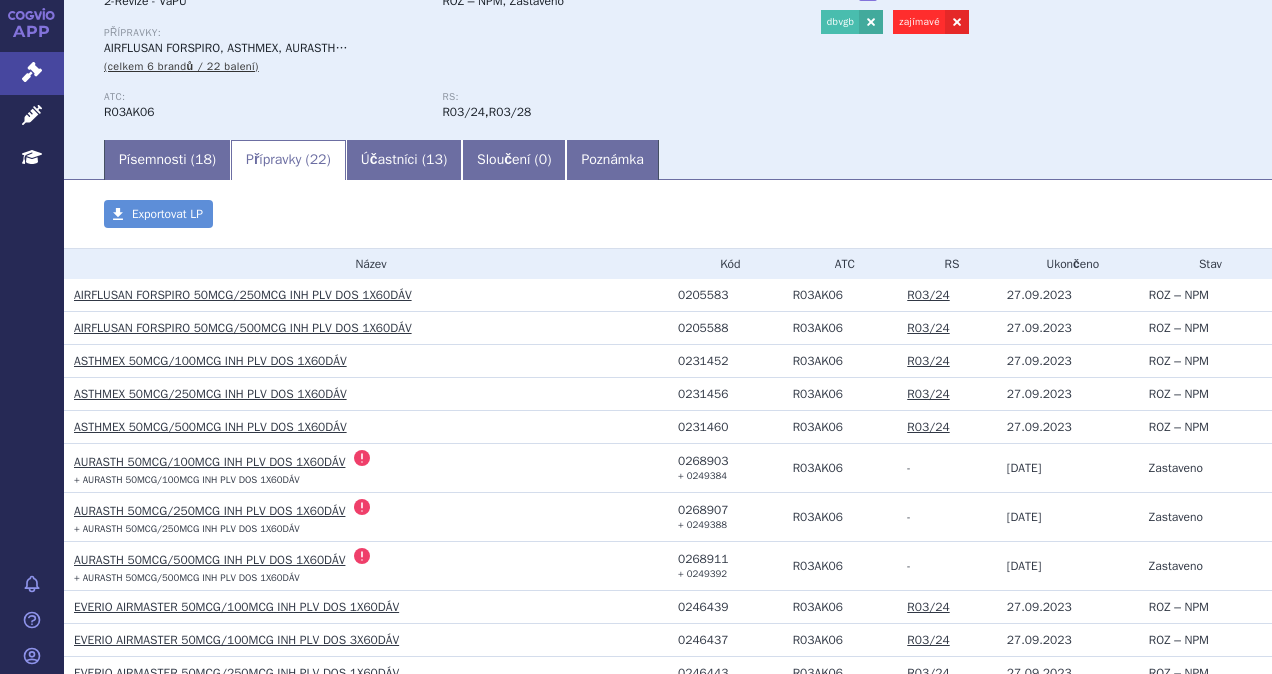 click on "ASTHMEX 50MCG/250MCG INH PLV DOS 1X60DÁV" 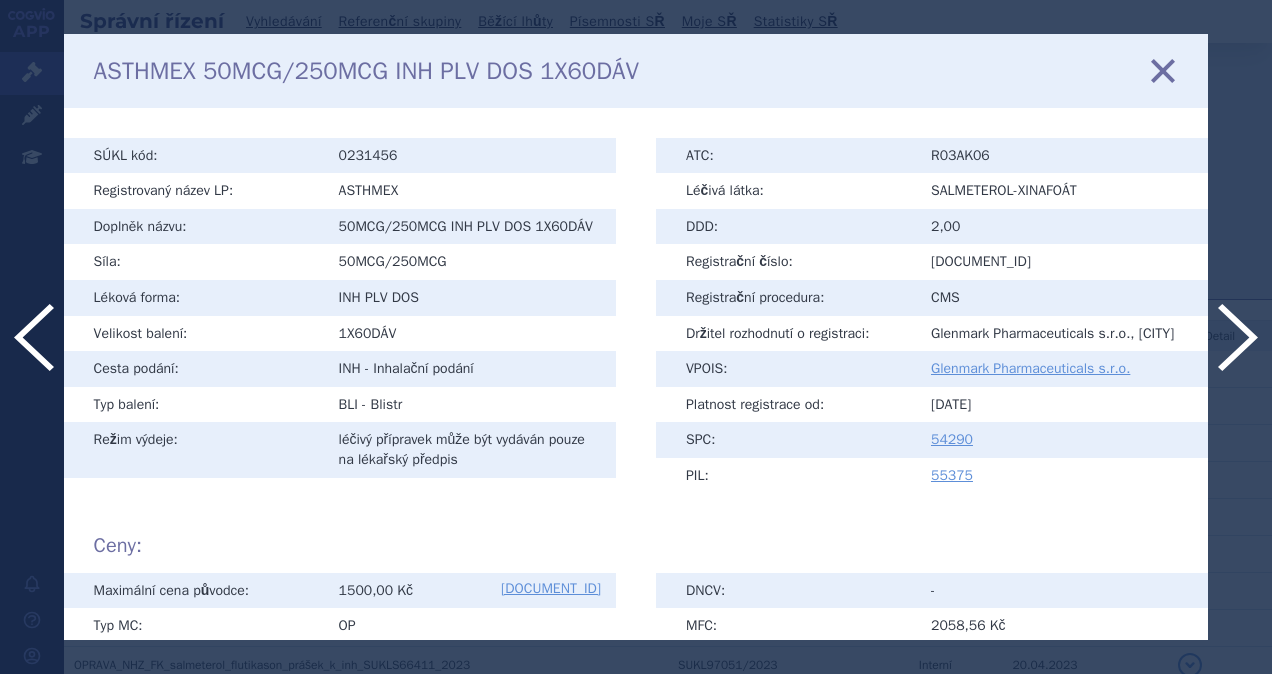 scroll, scrollTop: 0, scrollLeft: 0, axis: both 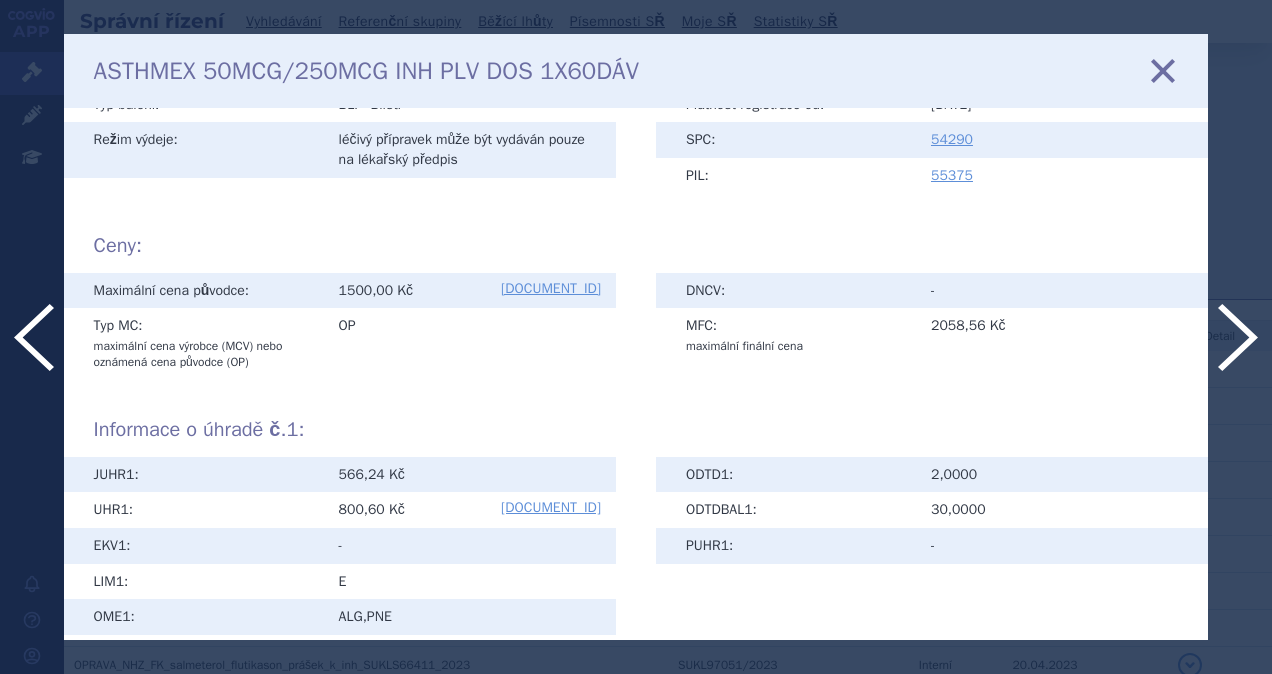 drag, startPoint x: 1171, startPoint y: 68, endPoint x: 1157, endPoint y: 83, distance: 20.518284 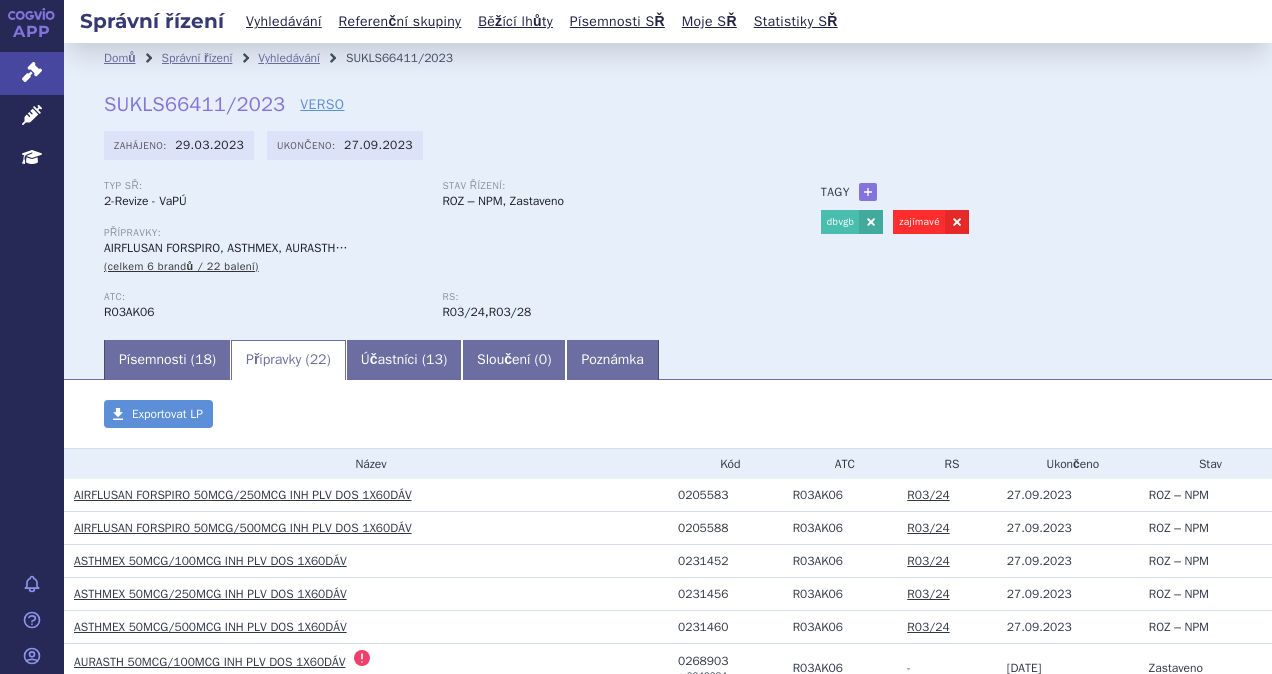 scroll, scrollTop: 0, scrollLeft: 0, axis: both 